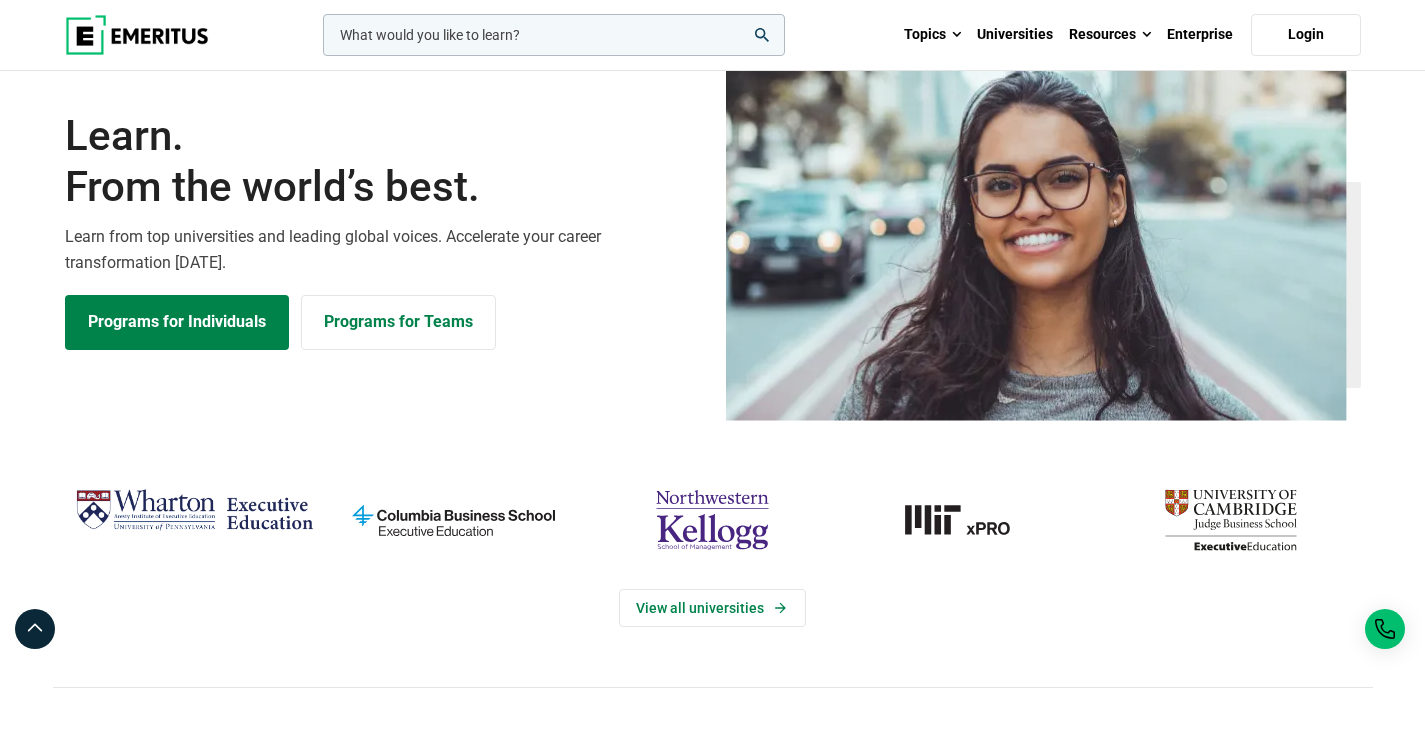 scroll, scrollTop: 0, scrollLeft: 0, axis: both 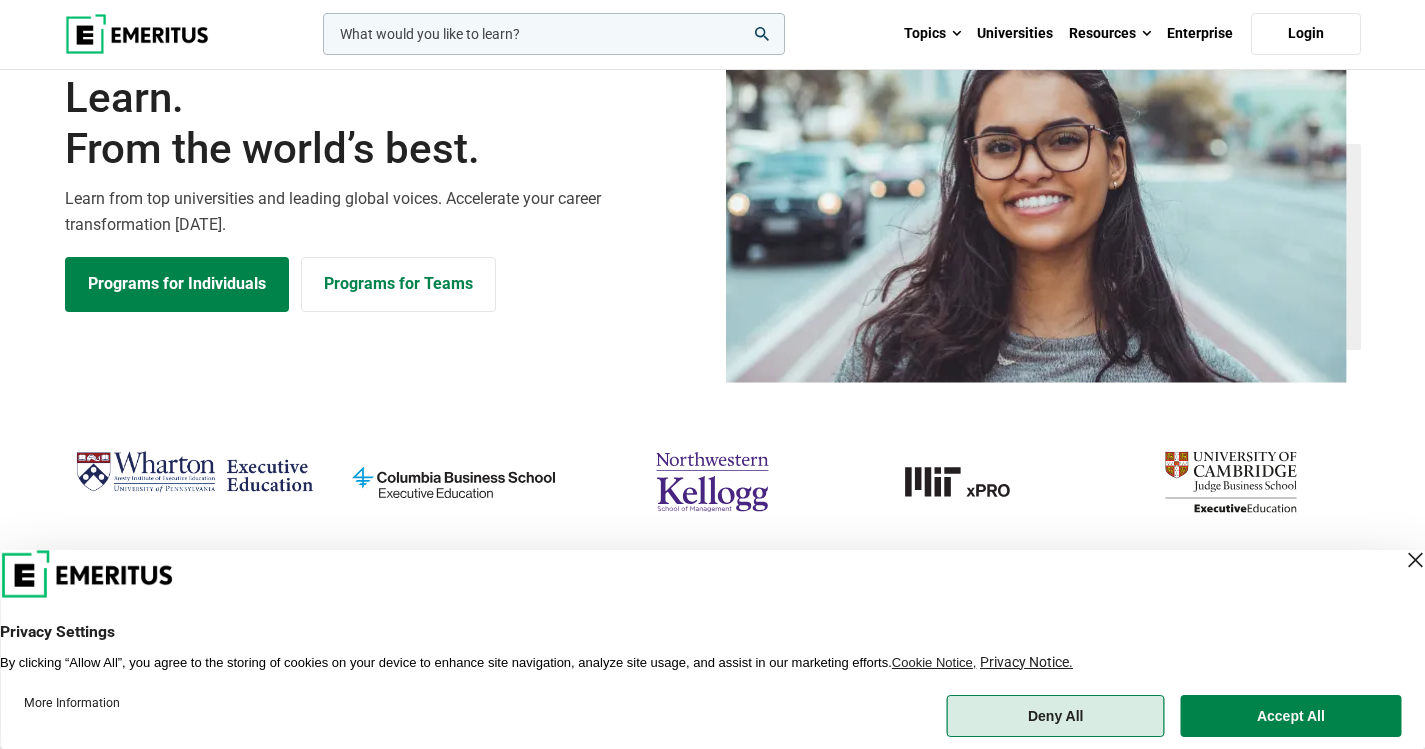click on "Deny All" at bounding box center [1056, 716] 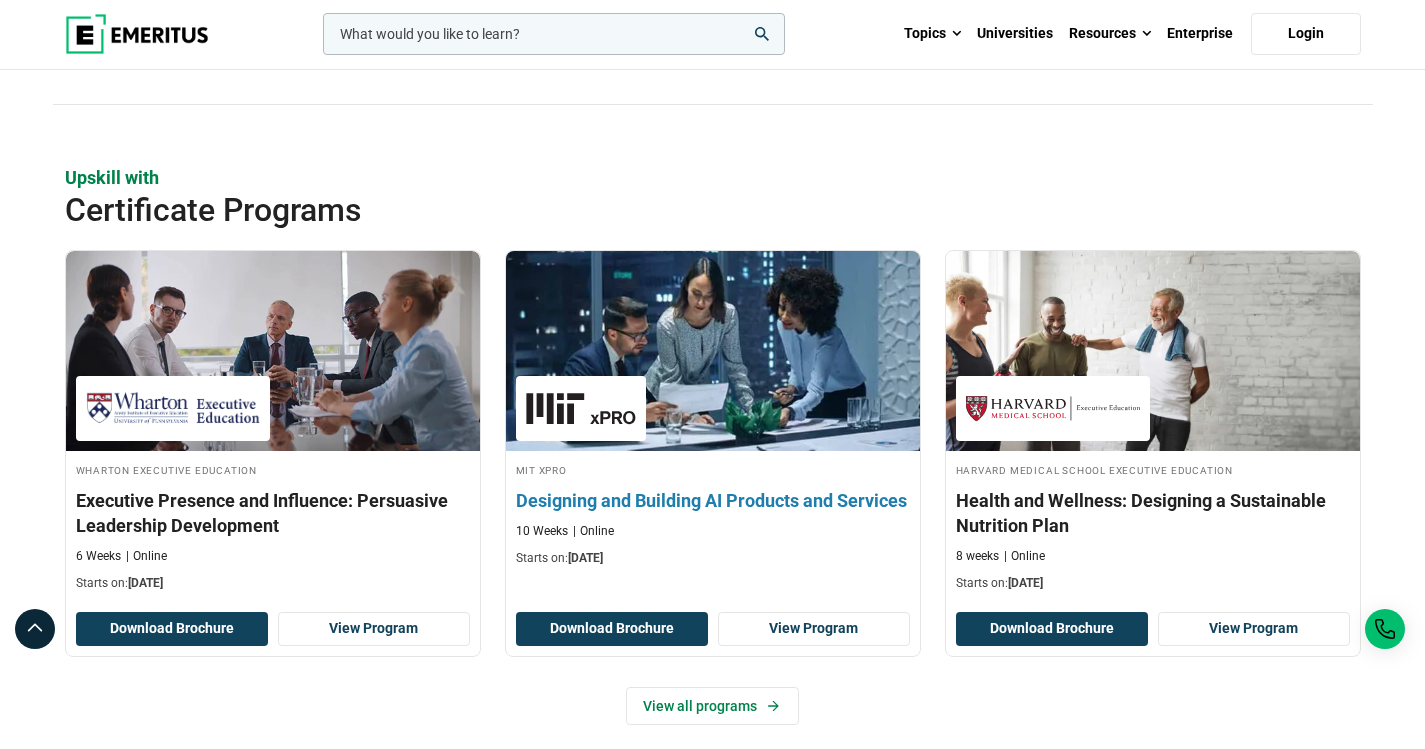 scroll, scrollTop: 2090, scrollLeft: 0, axis: vertical 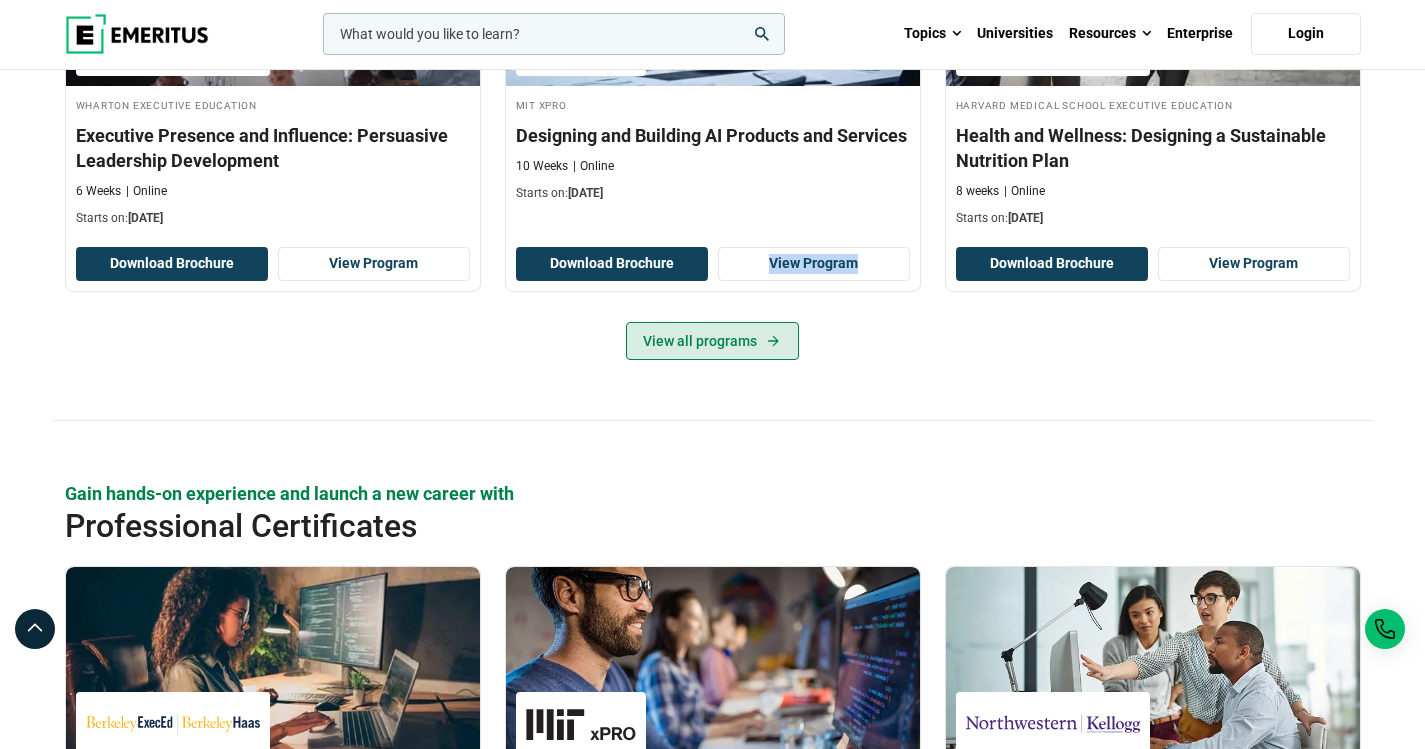 click on "View all programs" at bounding box center [712, 341] 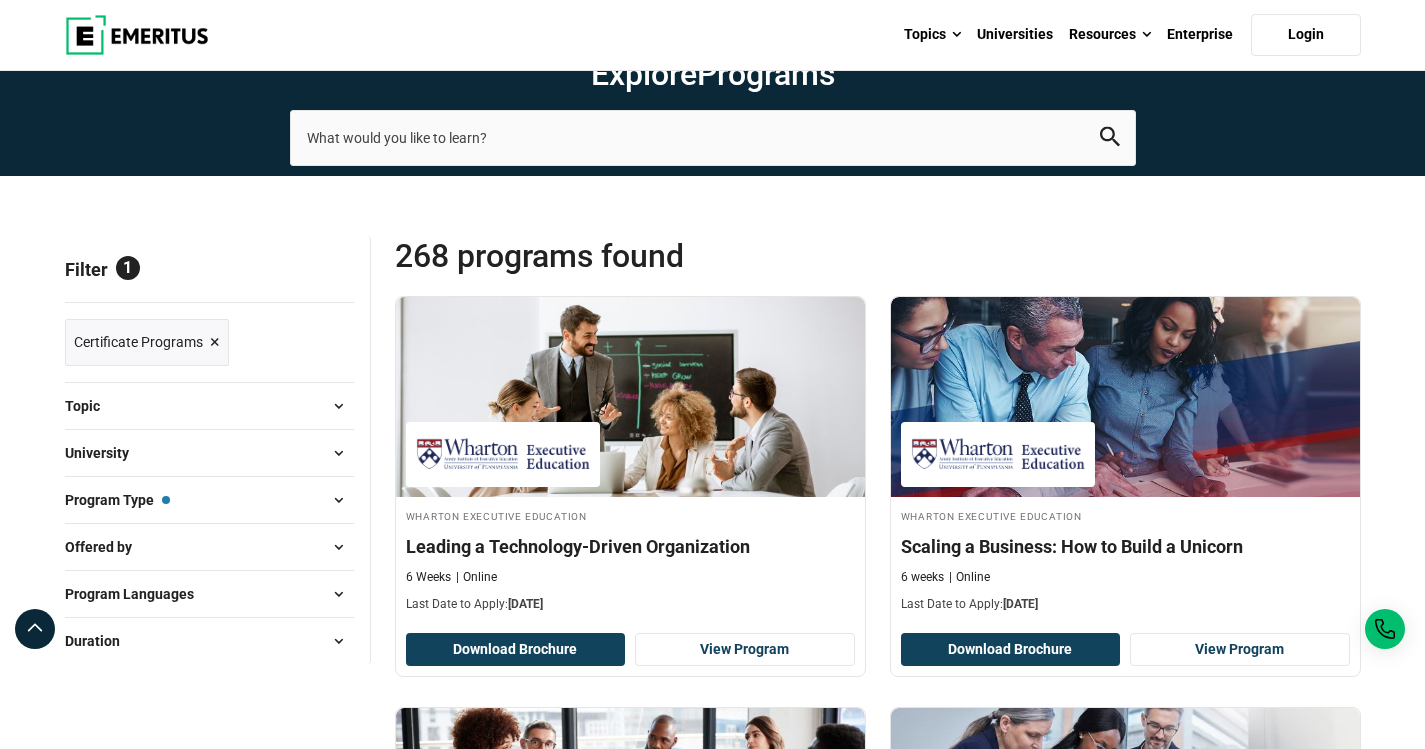 scroll, scrollTop: 0, scrollLeft: 0, axis: both 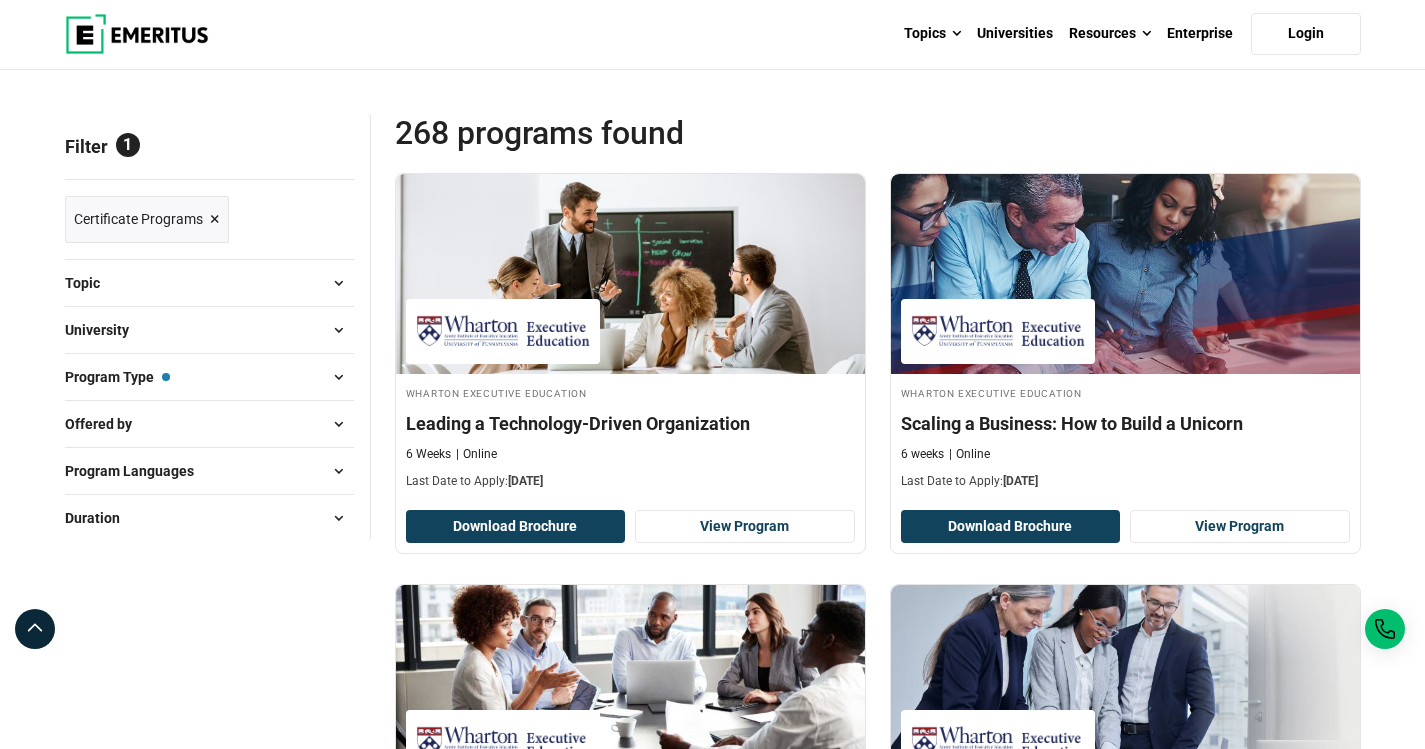 click on "Program Languages" at bounding box center (209, 471) 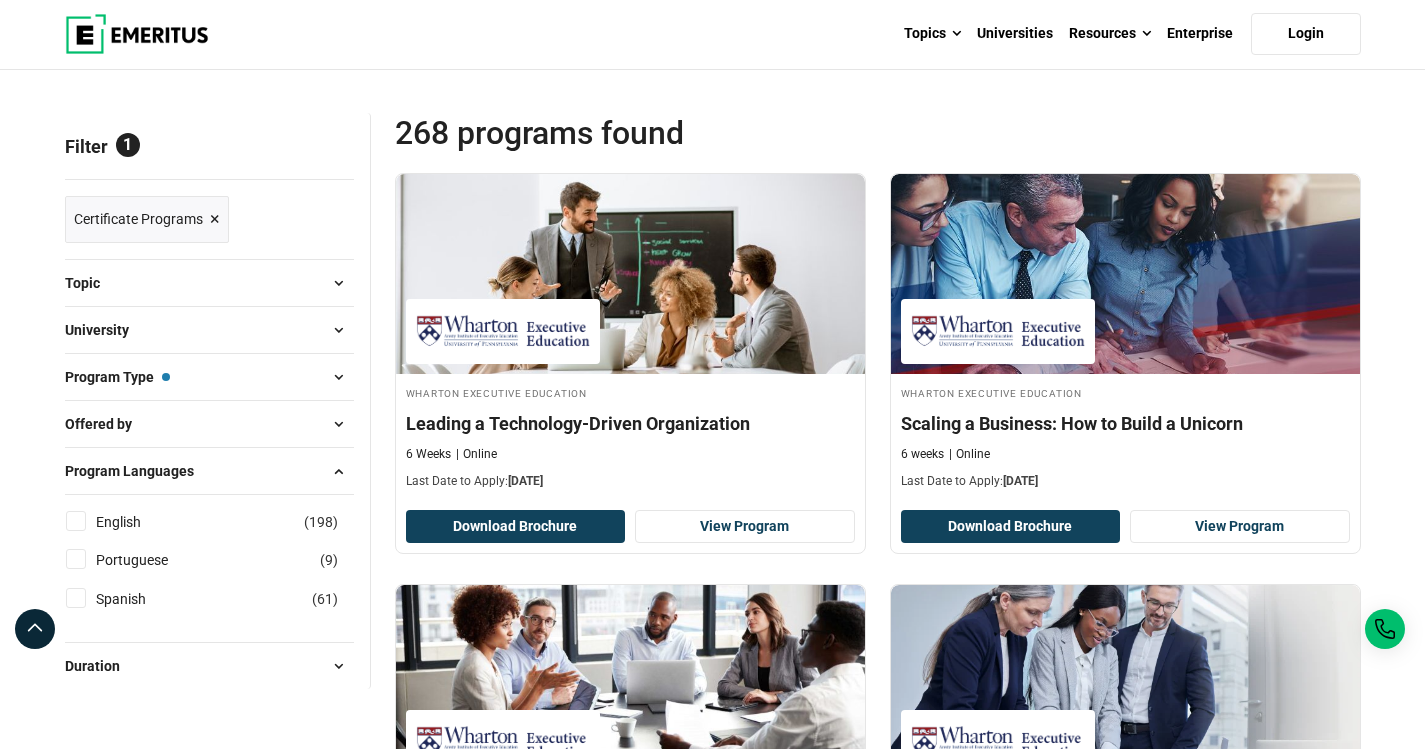 scroll, scrollTop: 161, scrollLeft: 0, axis: vertical 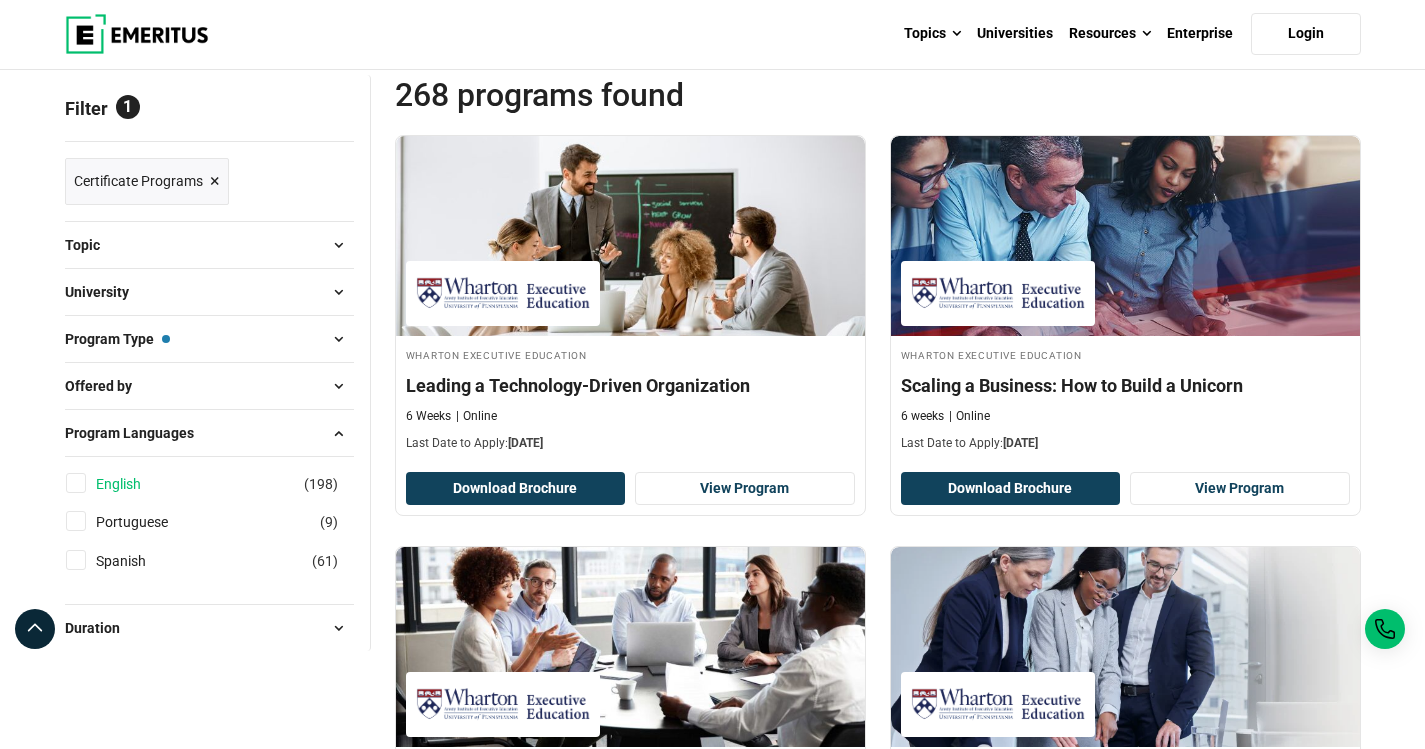 click on "English" at bounding box center (138, 484) 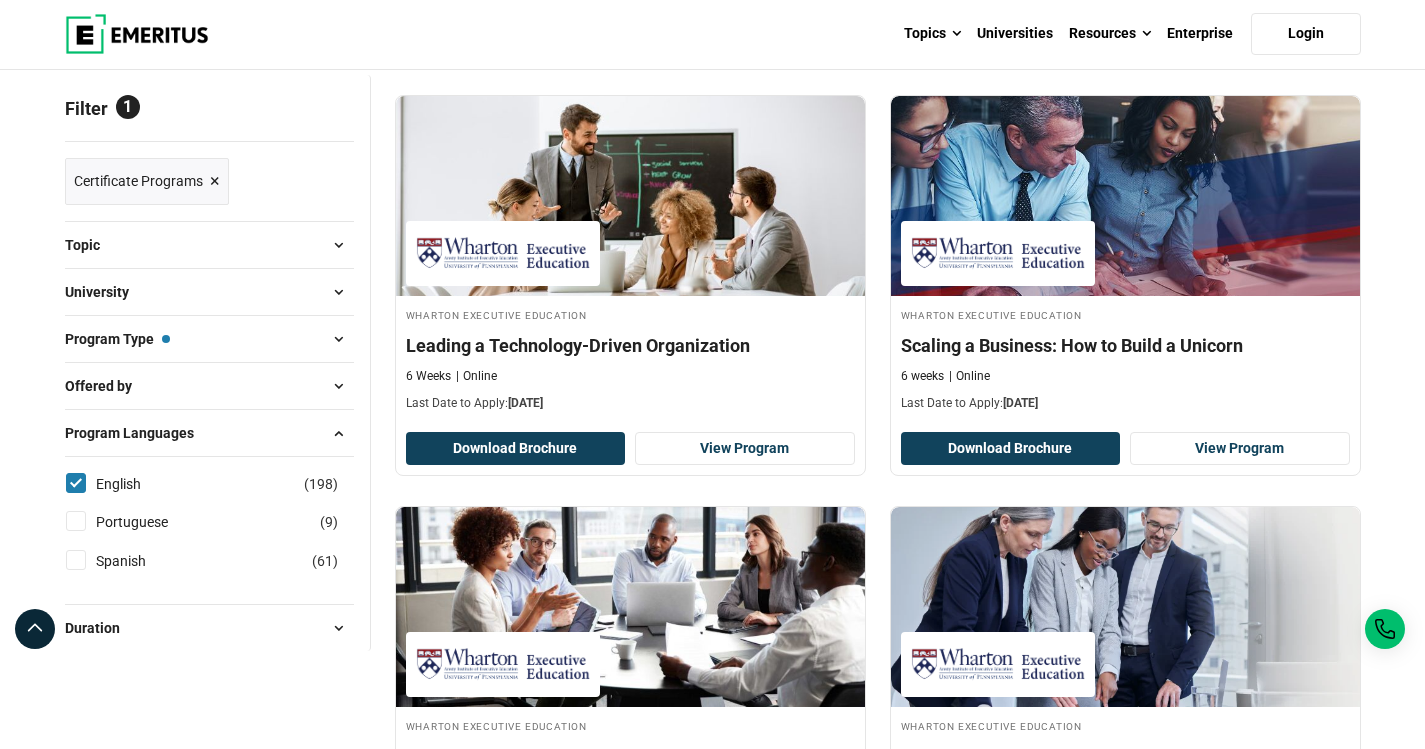 click on "Offered by" at bounding box center [209, 386] 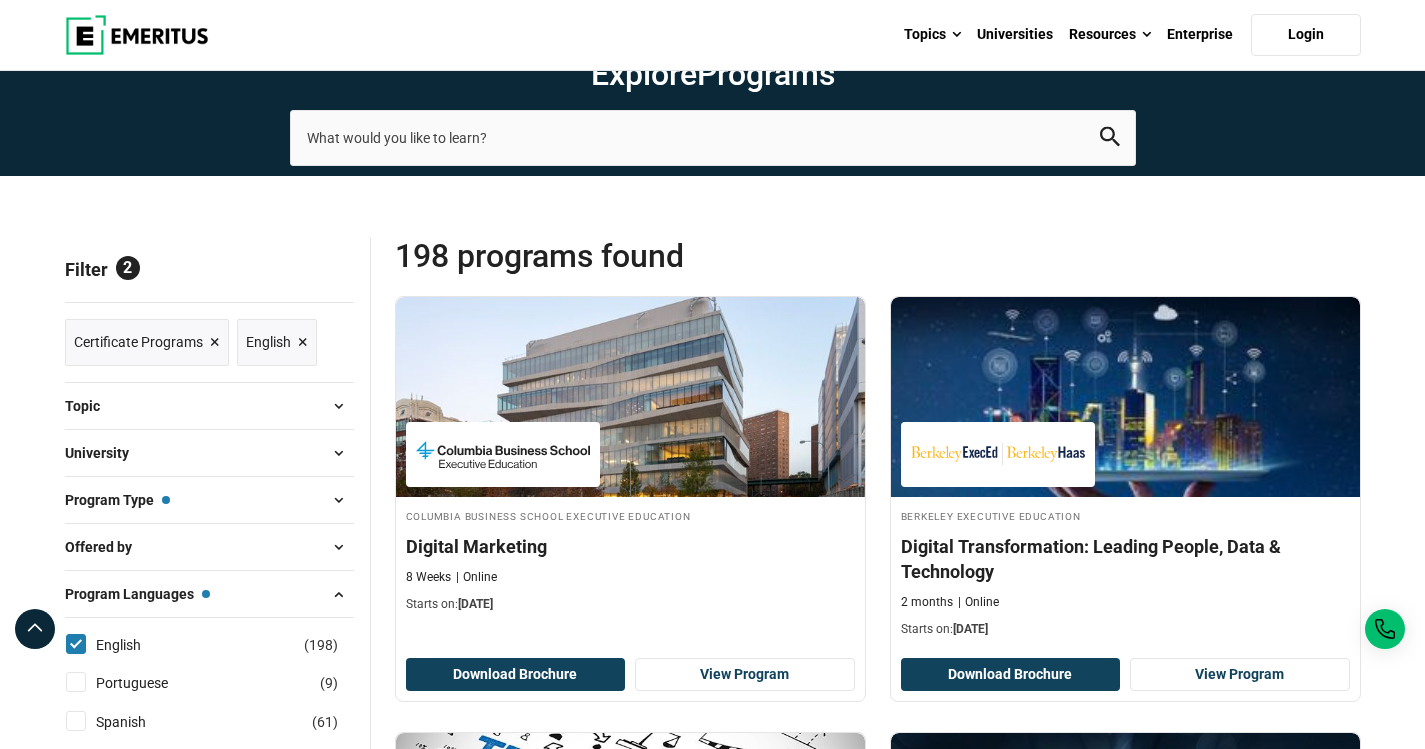 scroll, scrollTop: 0, scrollLeft: 0, axis: both 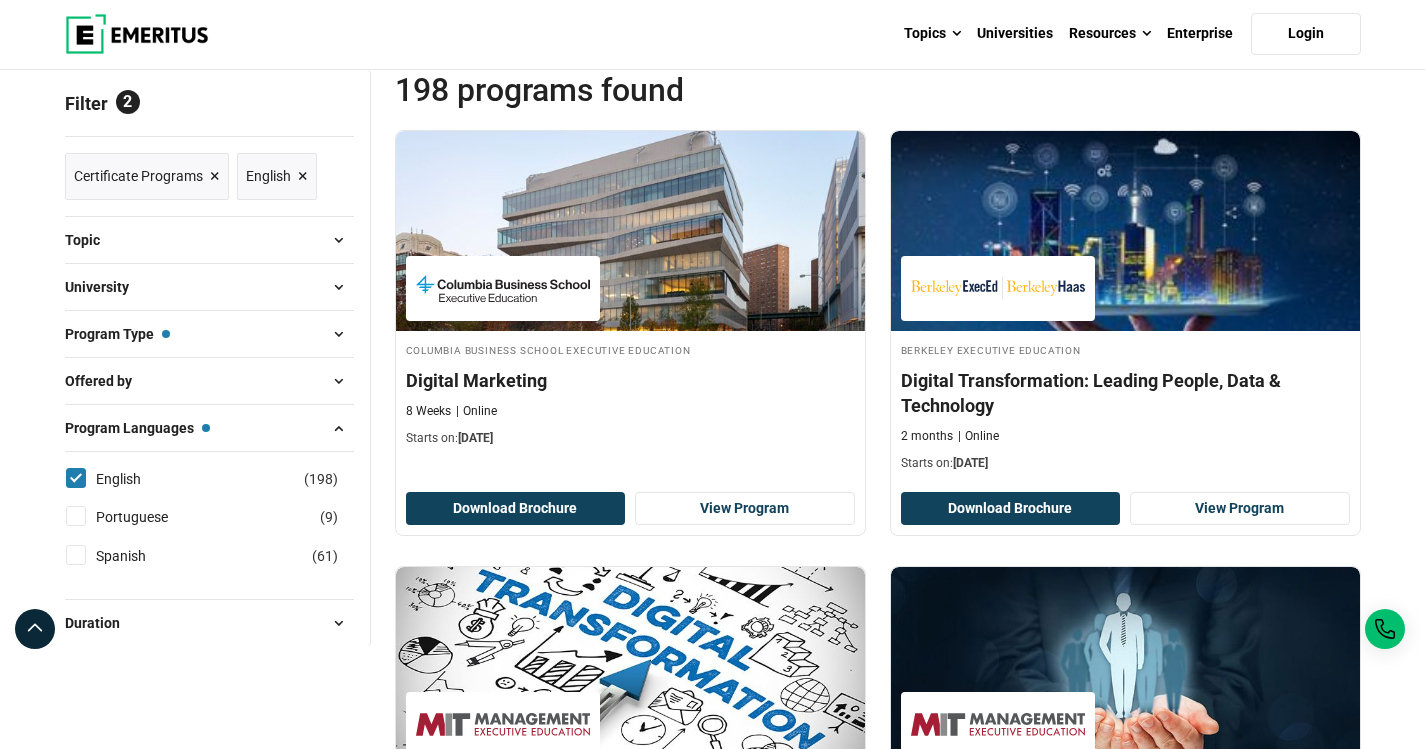 click on "Program Type — Certificate Programs" at bounding box center [209, 334] 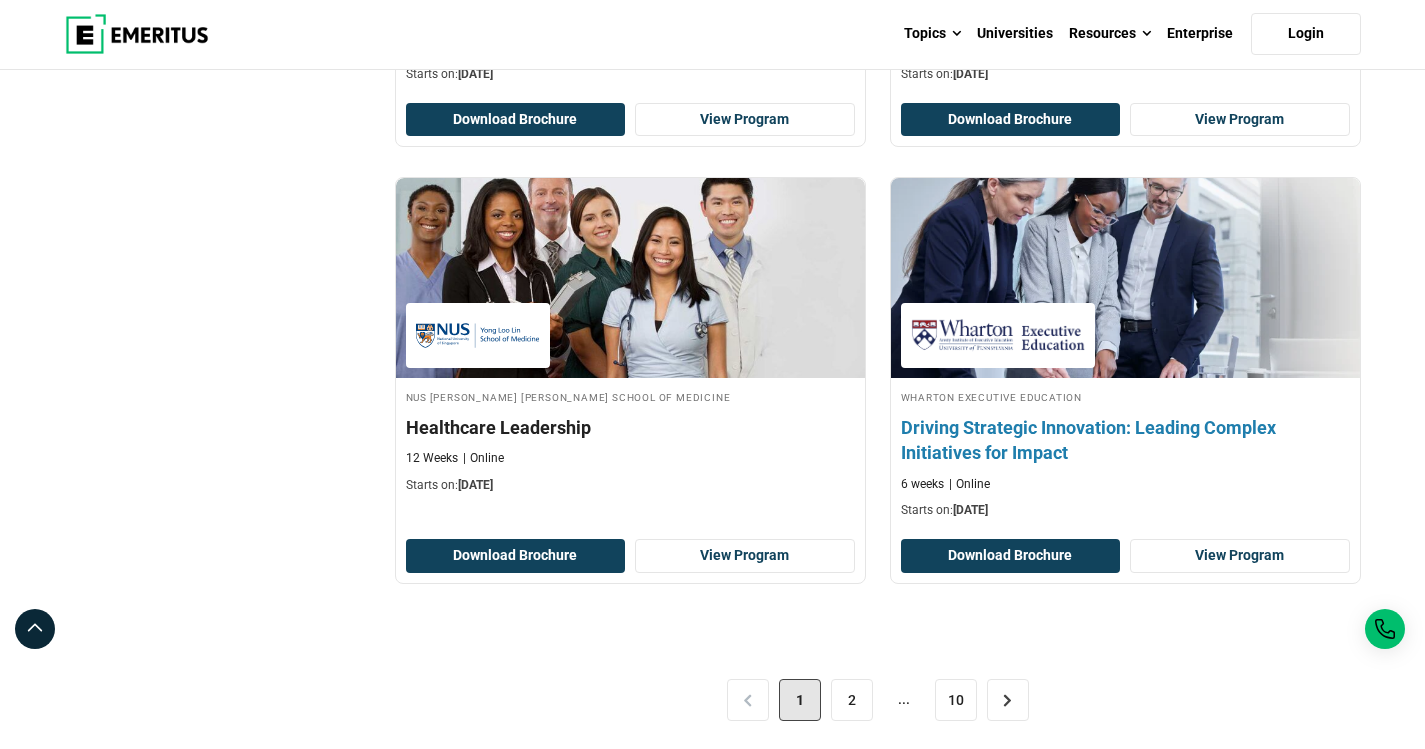scroll, scrollTop: 4240, scrollLeft: 0, axis: vertical 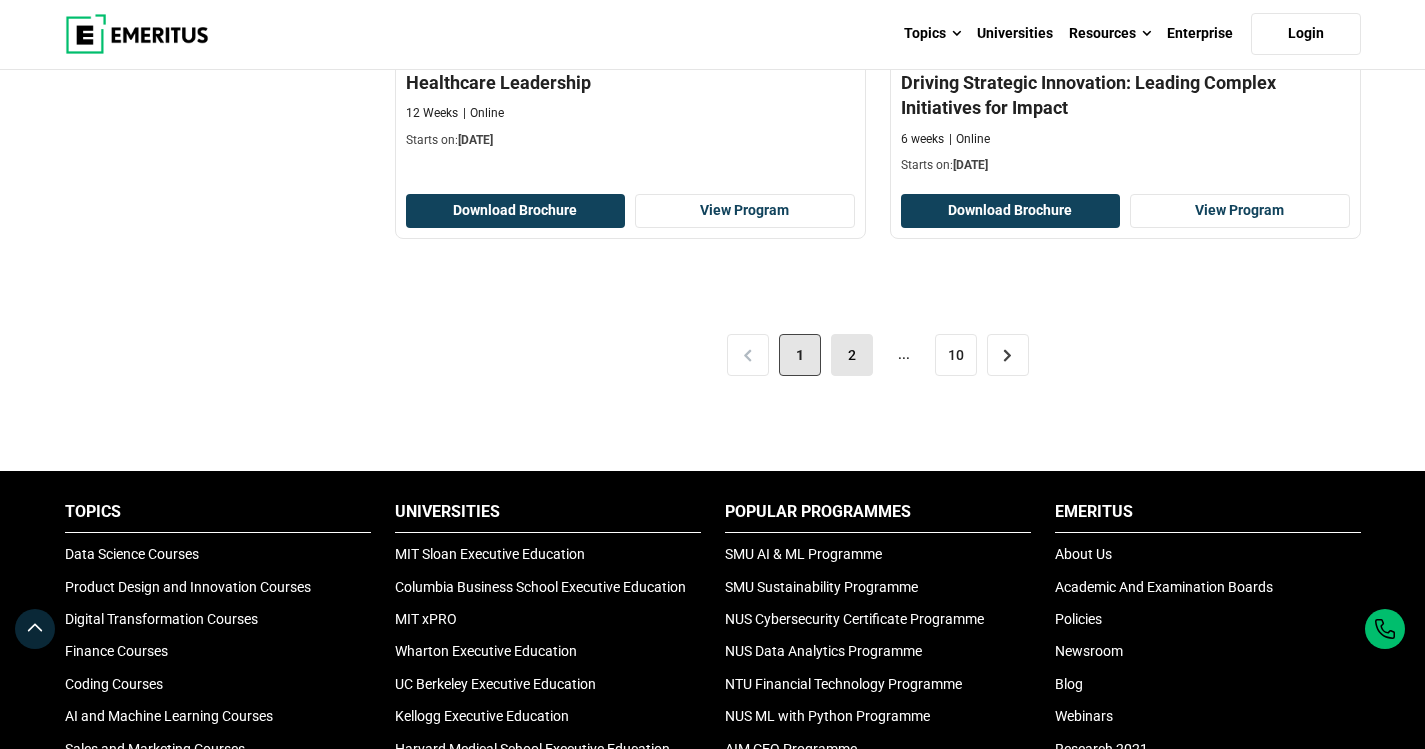 click on "2" at bounding box center [852, 355] 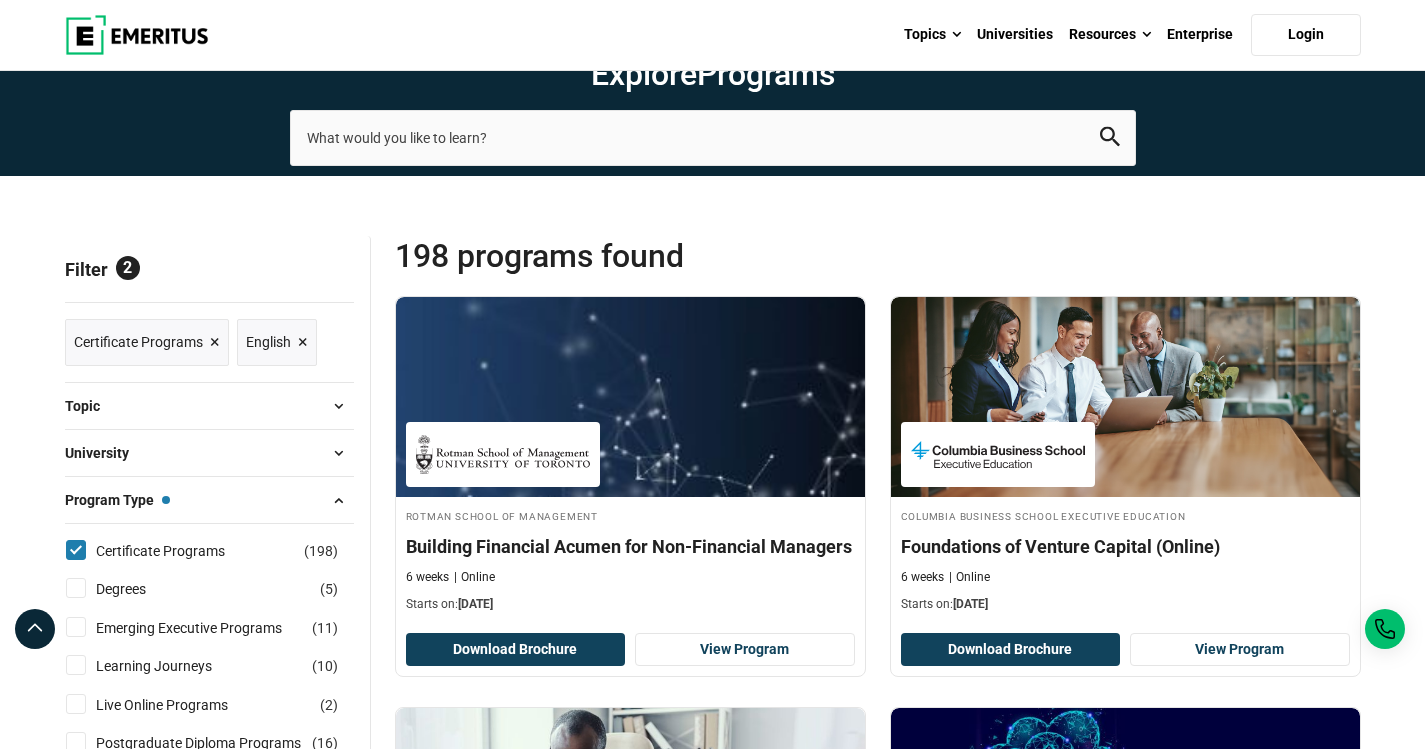 scroll, scrollTop: 0, scrollLeft: 0, axis: both 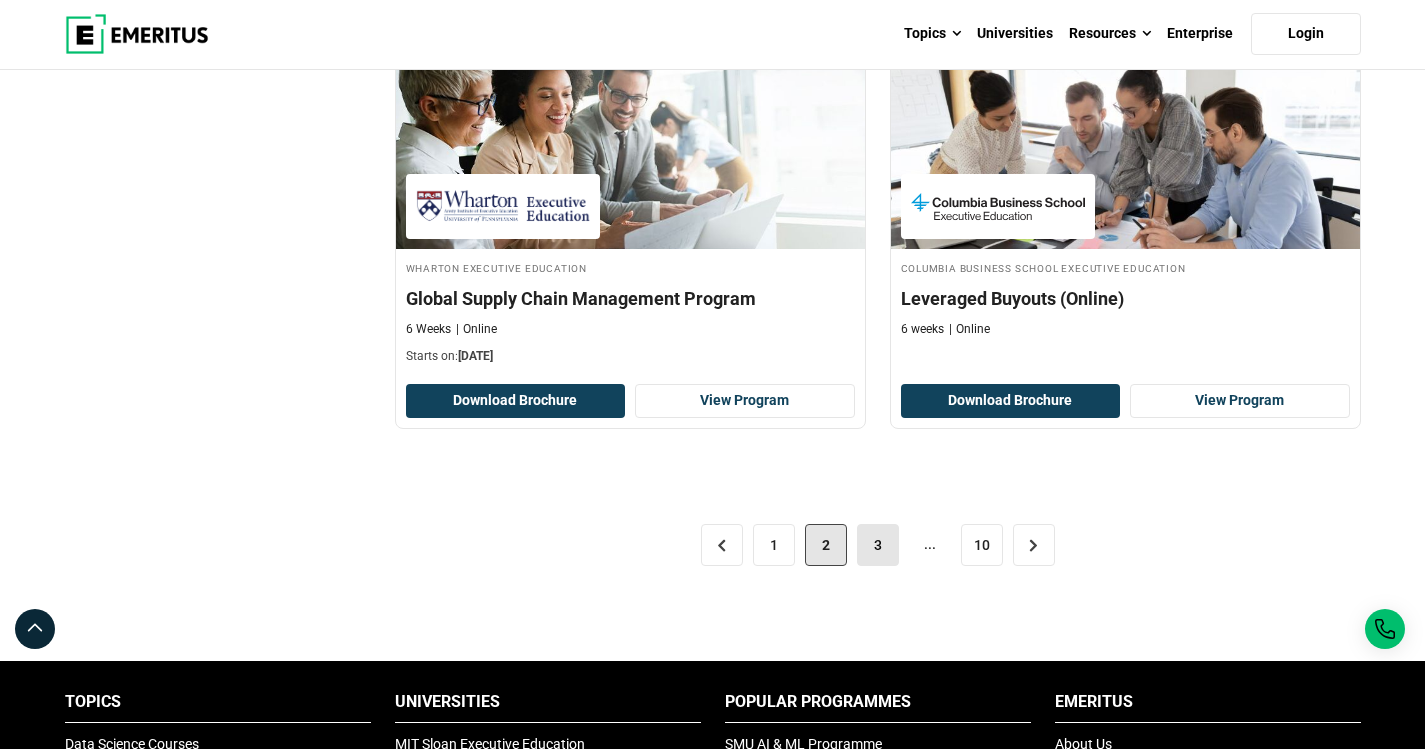 click on "3" at bounding box center (878, 545) 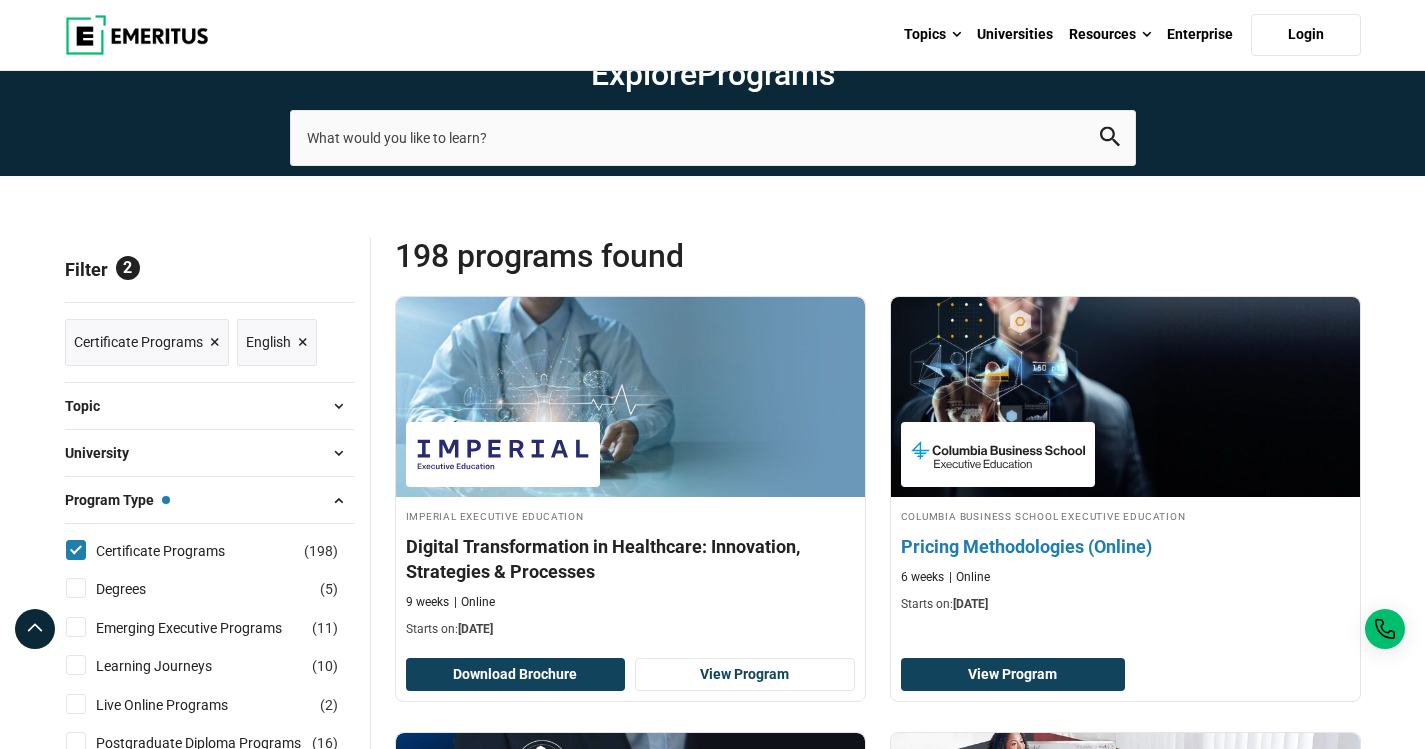 scroll, scrollTop: 0, scrollLeft: 0, axis: both 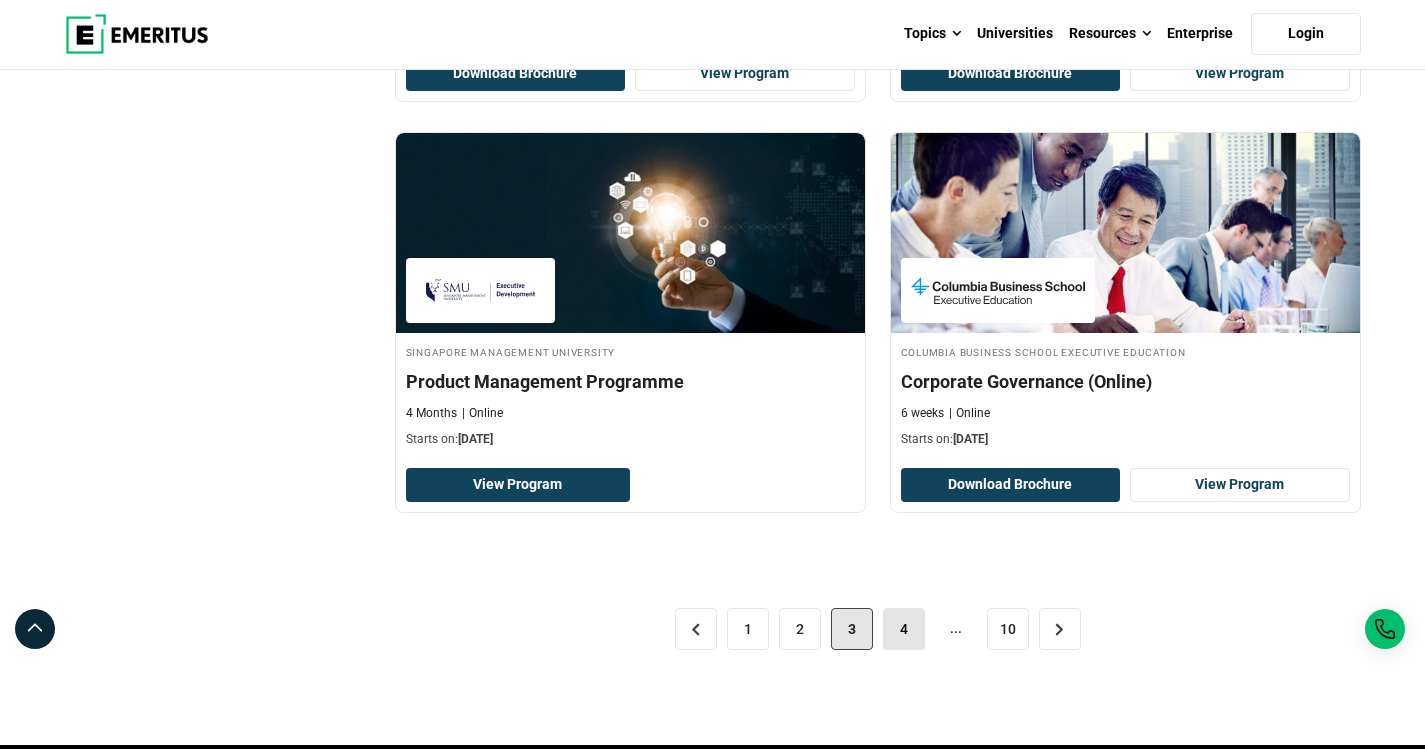 click on "4" at bounding box center (904, 629) 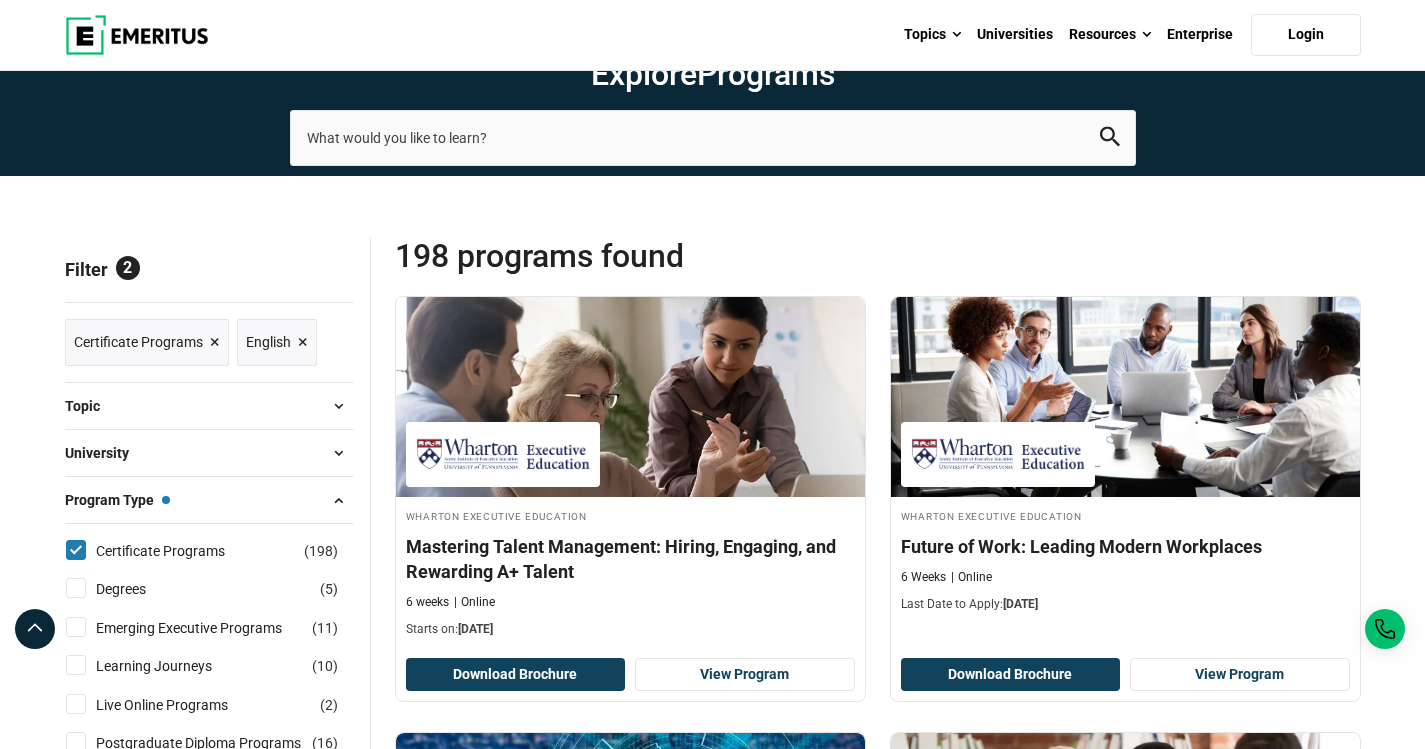 scroll, scrollTop: 0, scrollLeft: 0, axis: both 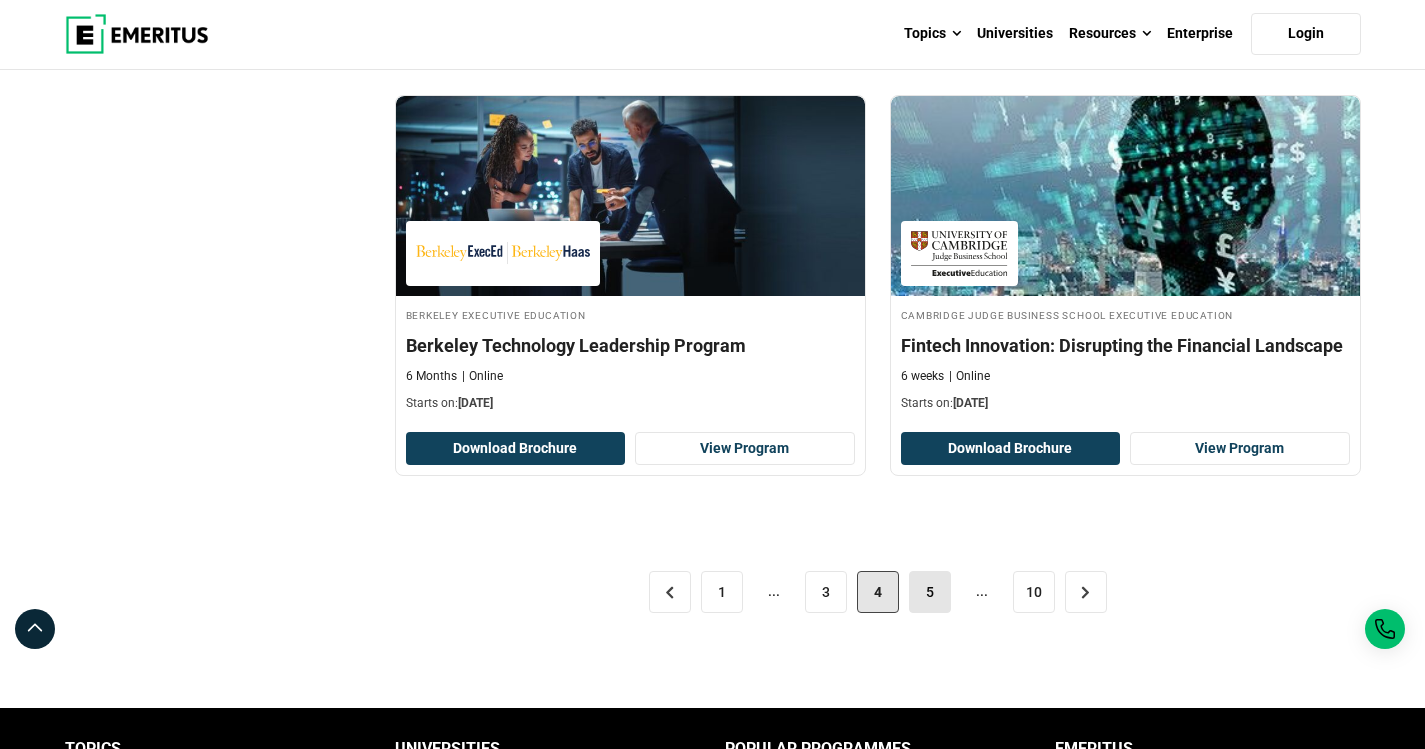 click on "5" at bounding box center [930, 592] 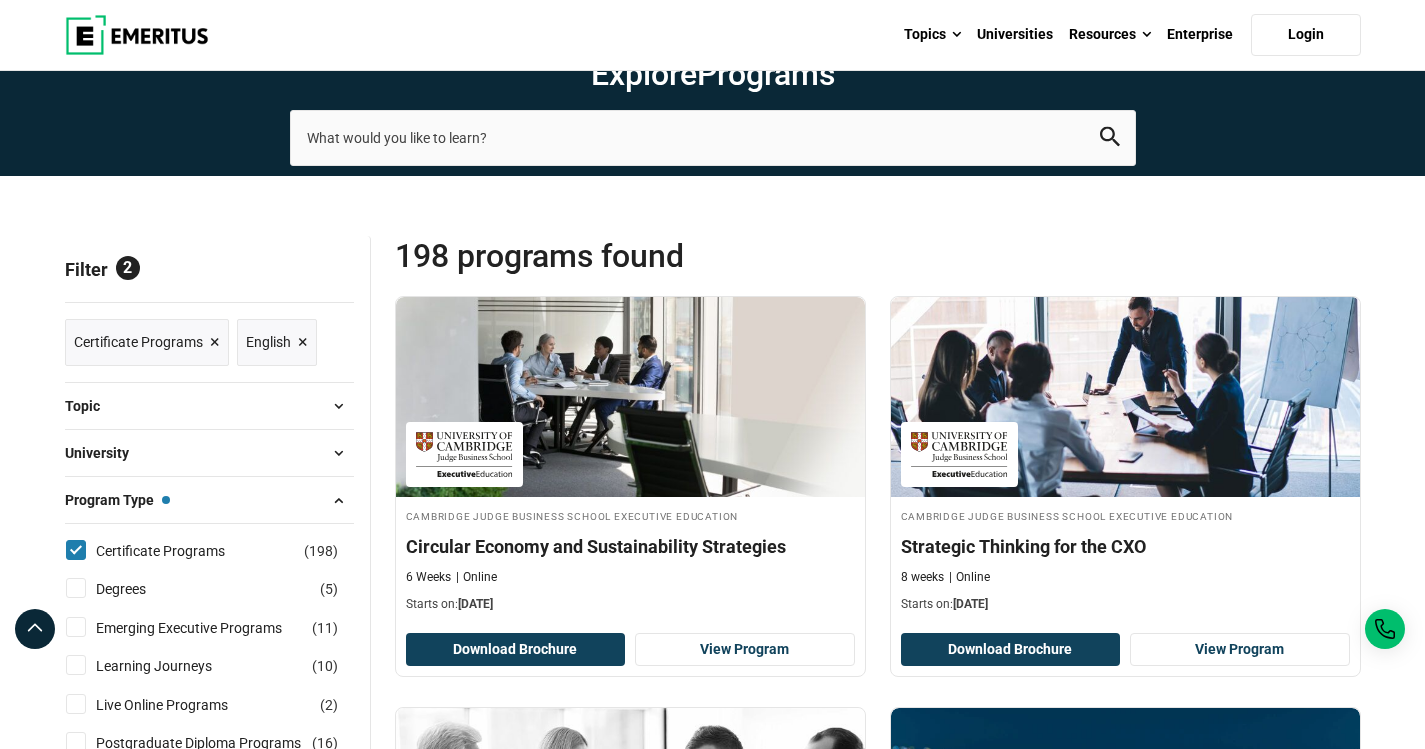 scroll, scrollTop: 0, scrollLeft: 0, axis: both 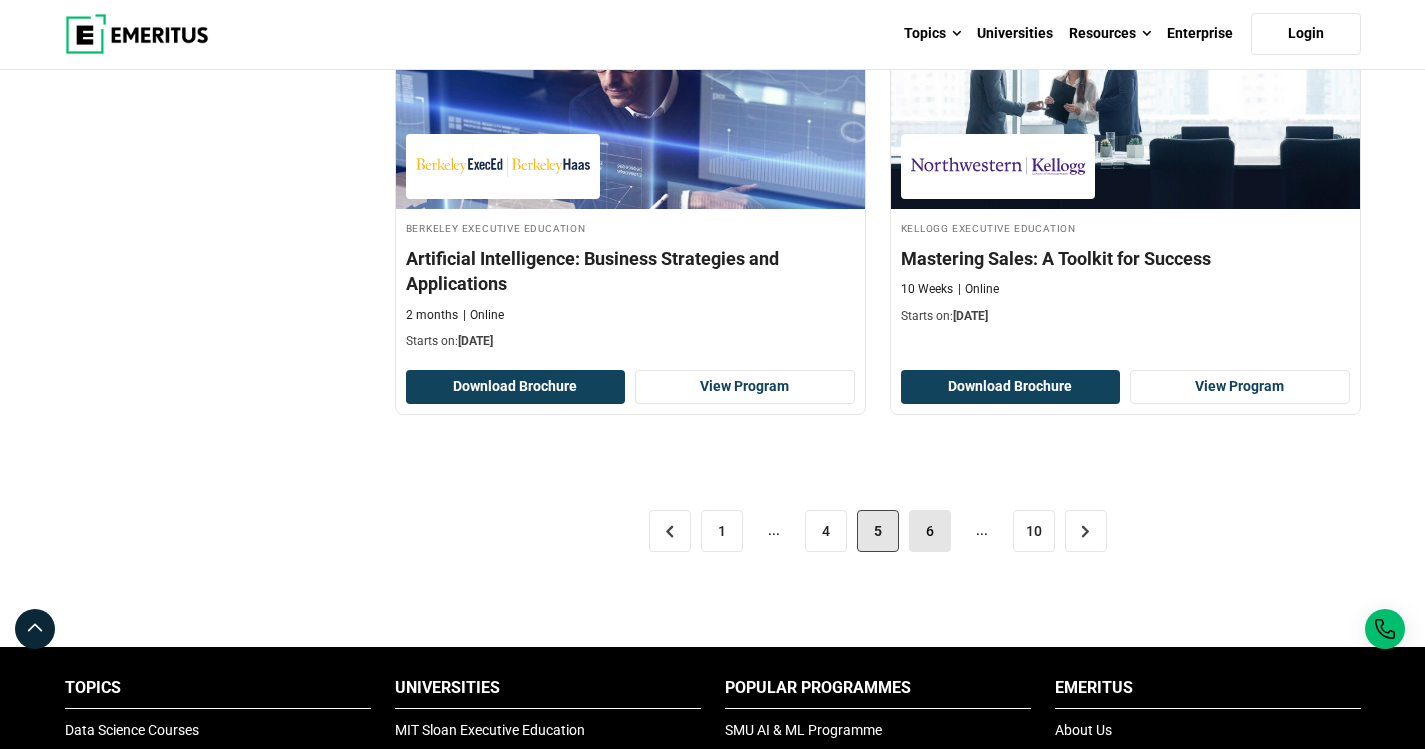 click on "6" at bounding box center [930, 531] 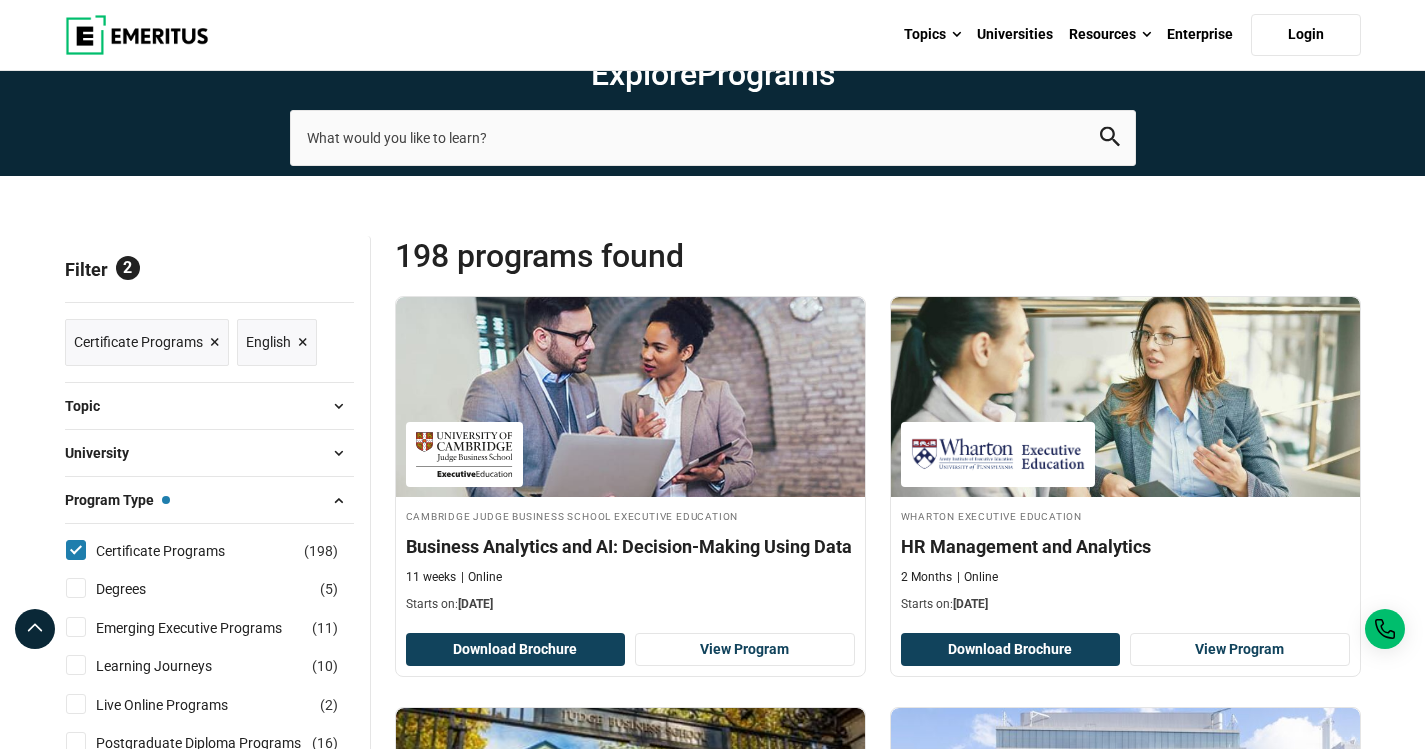 scroll, scrollTop: 0, scrollLeft: 0, axis: both 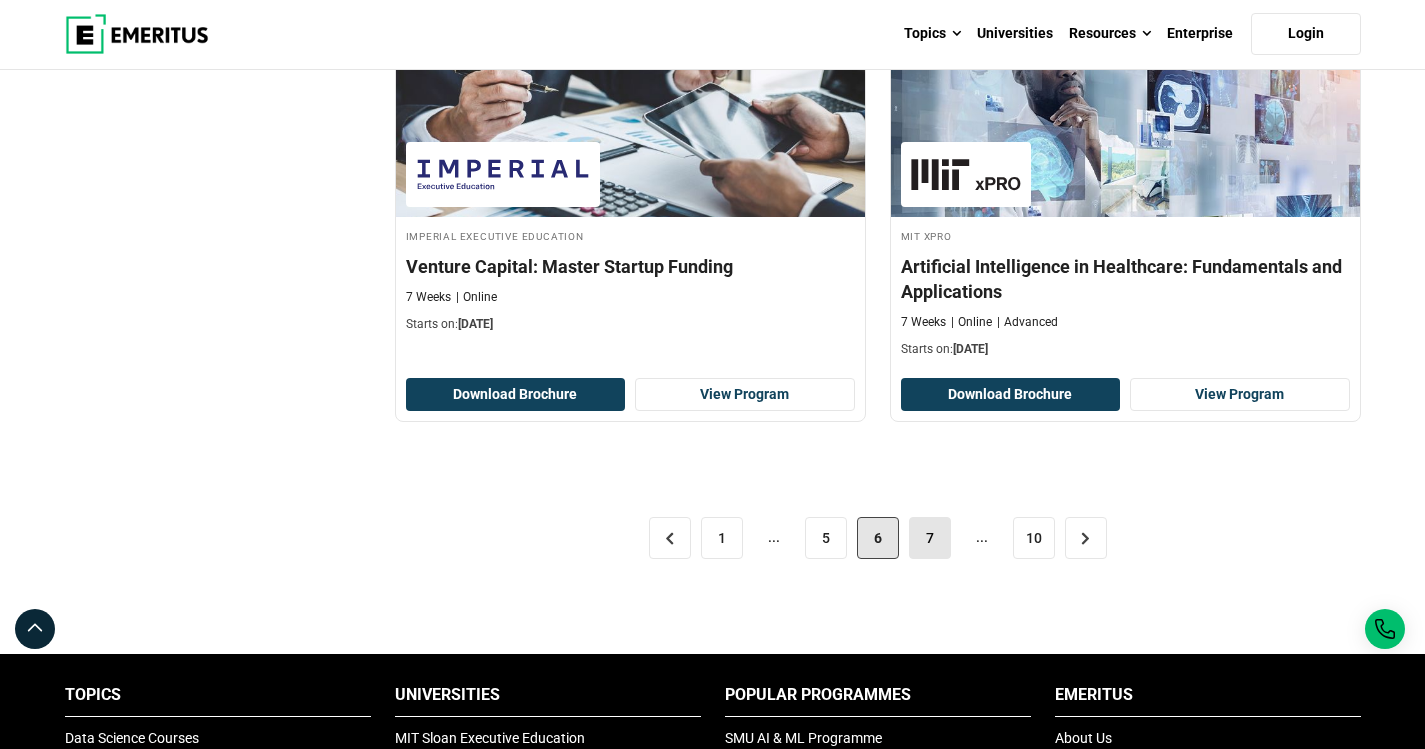 click on "7" at bounding box center (930, 538) 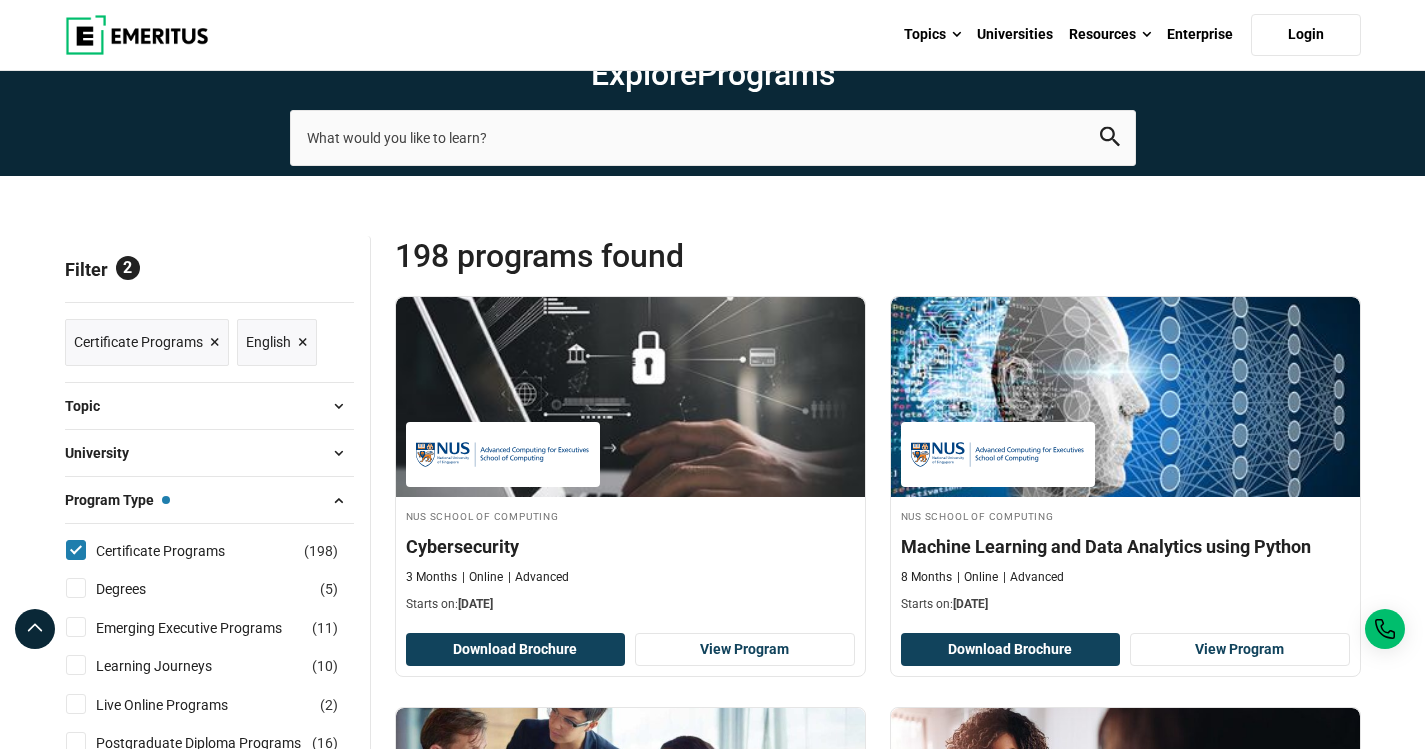 scroll, scrollTop: 0, scrollLeft: 0, axis: both 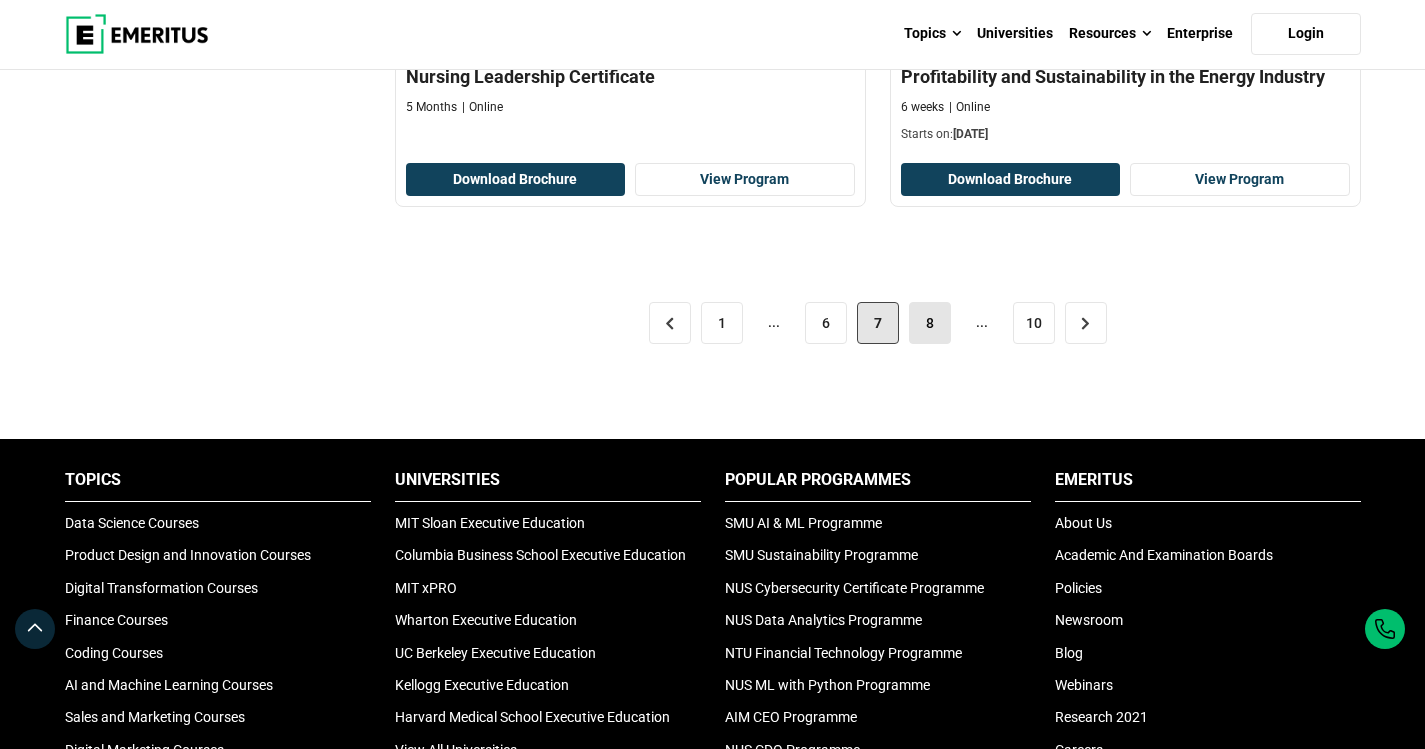 click on "8" at bounding box center [930, 323] 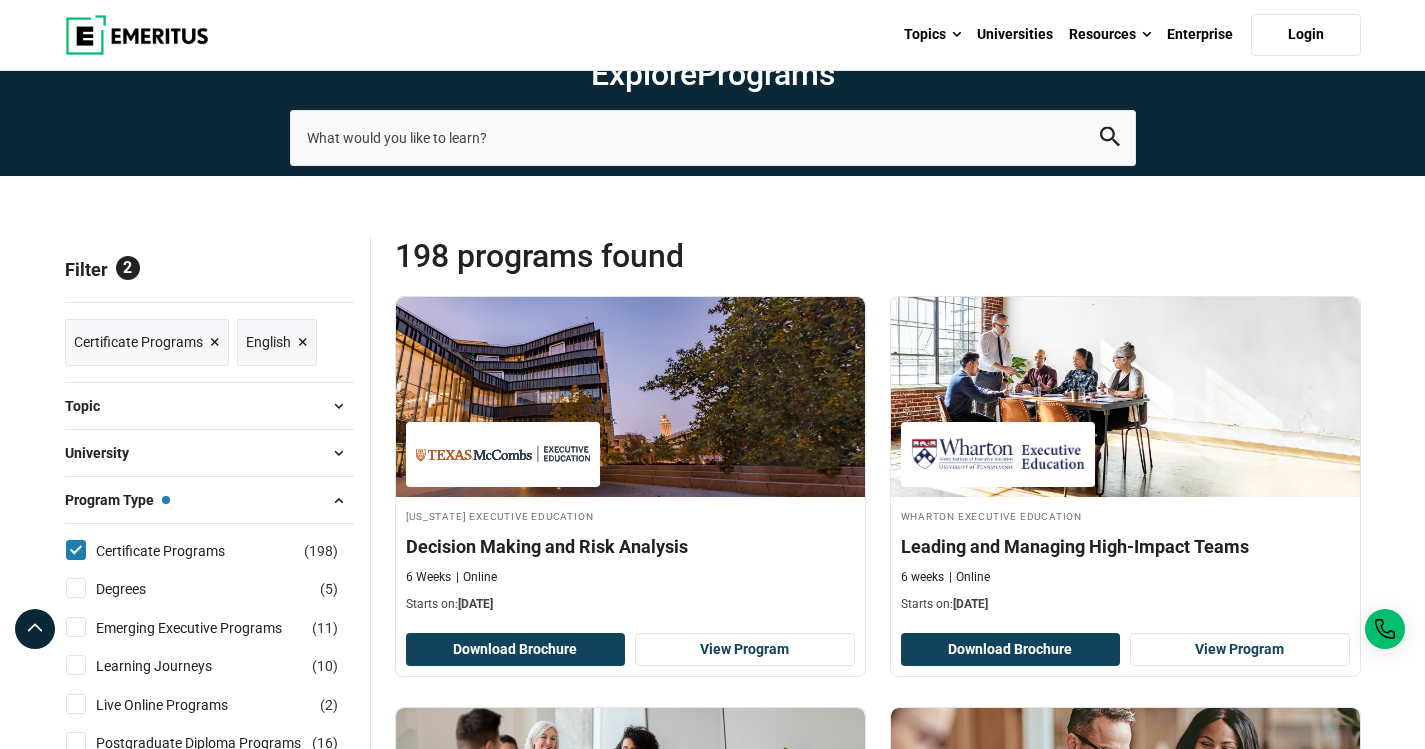 scroll, scrollTop: 0, scrollLeft: 0, axis: both 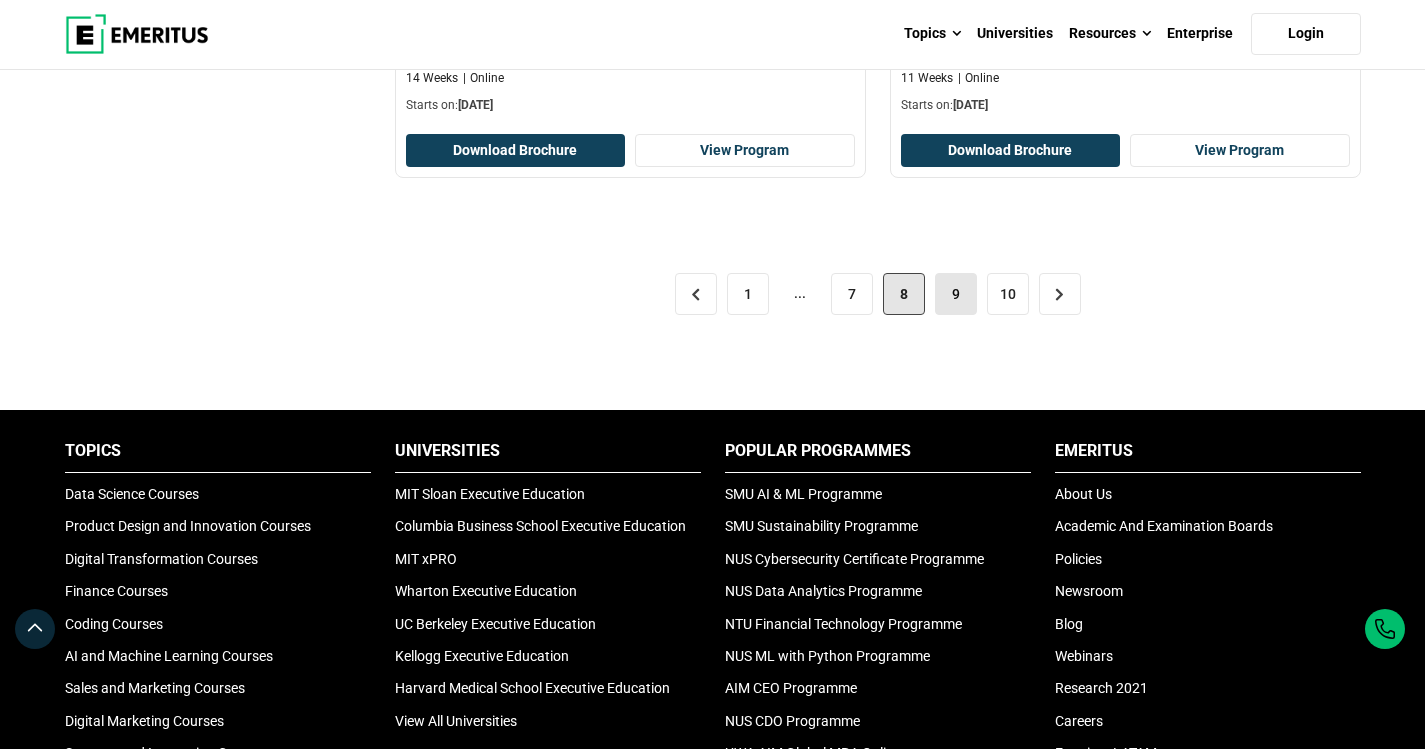 click on "9" at bounding box center (956, 294) 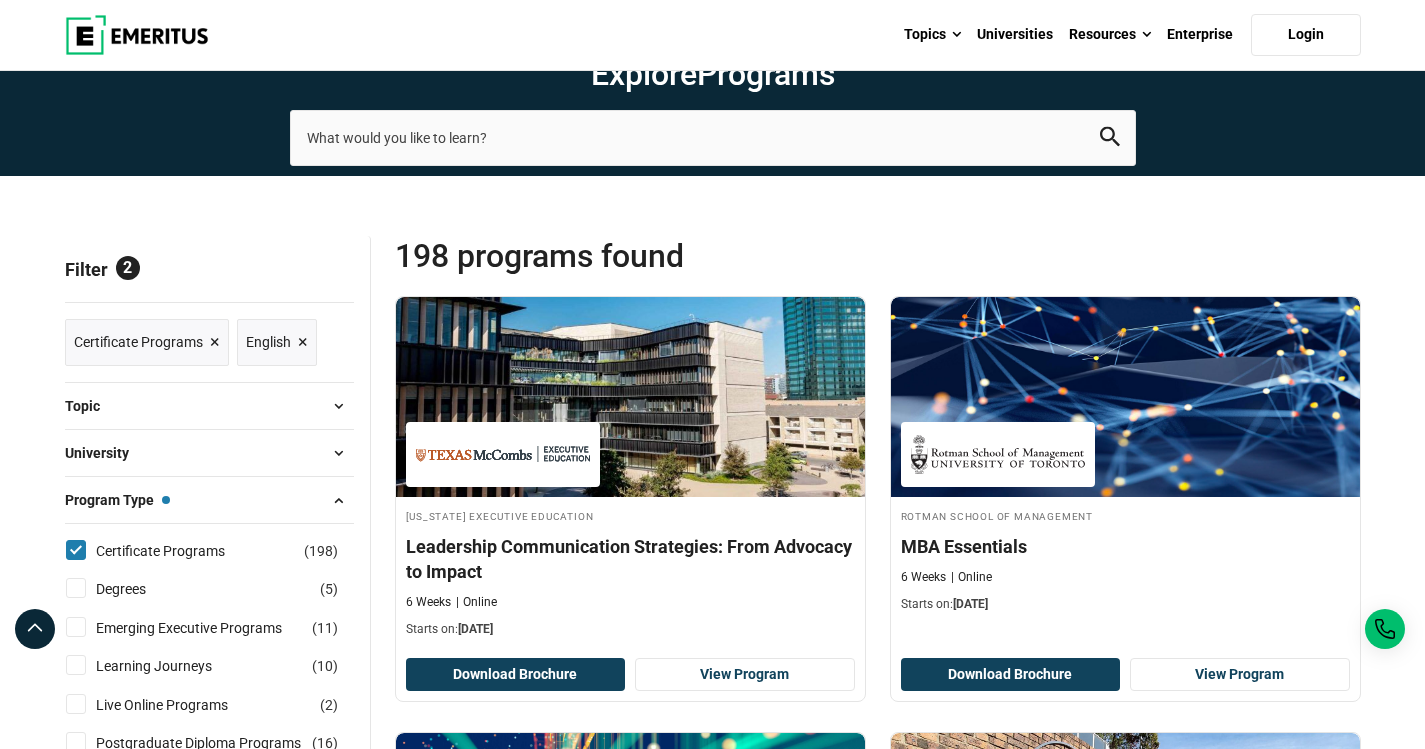 scroll, scrollTop: 0, scrollLeft: 0, axis: both 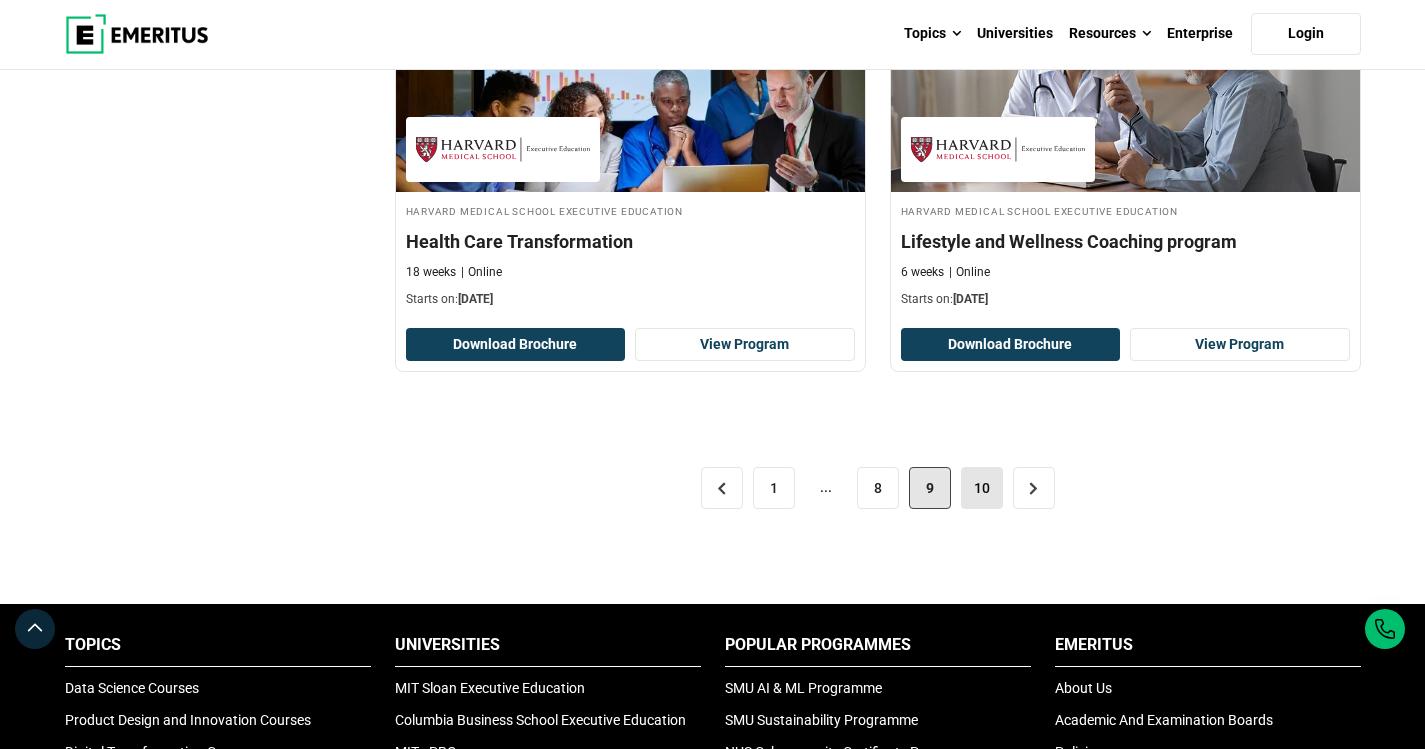 click on "10" at bounding box center (982, 488) 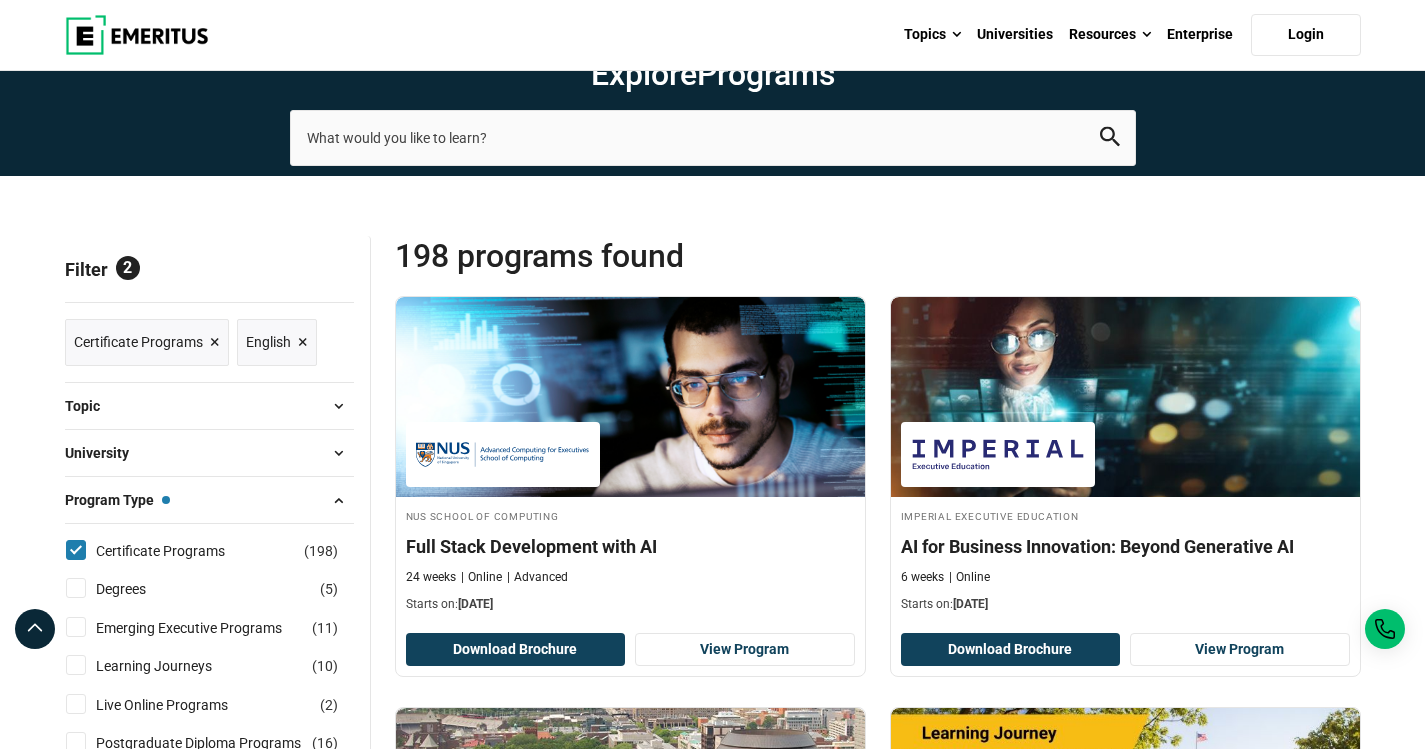 scroll, scrollTop: 0, scrollLeft: 0, axis: both 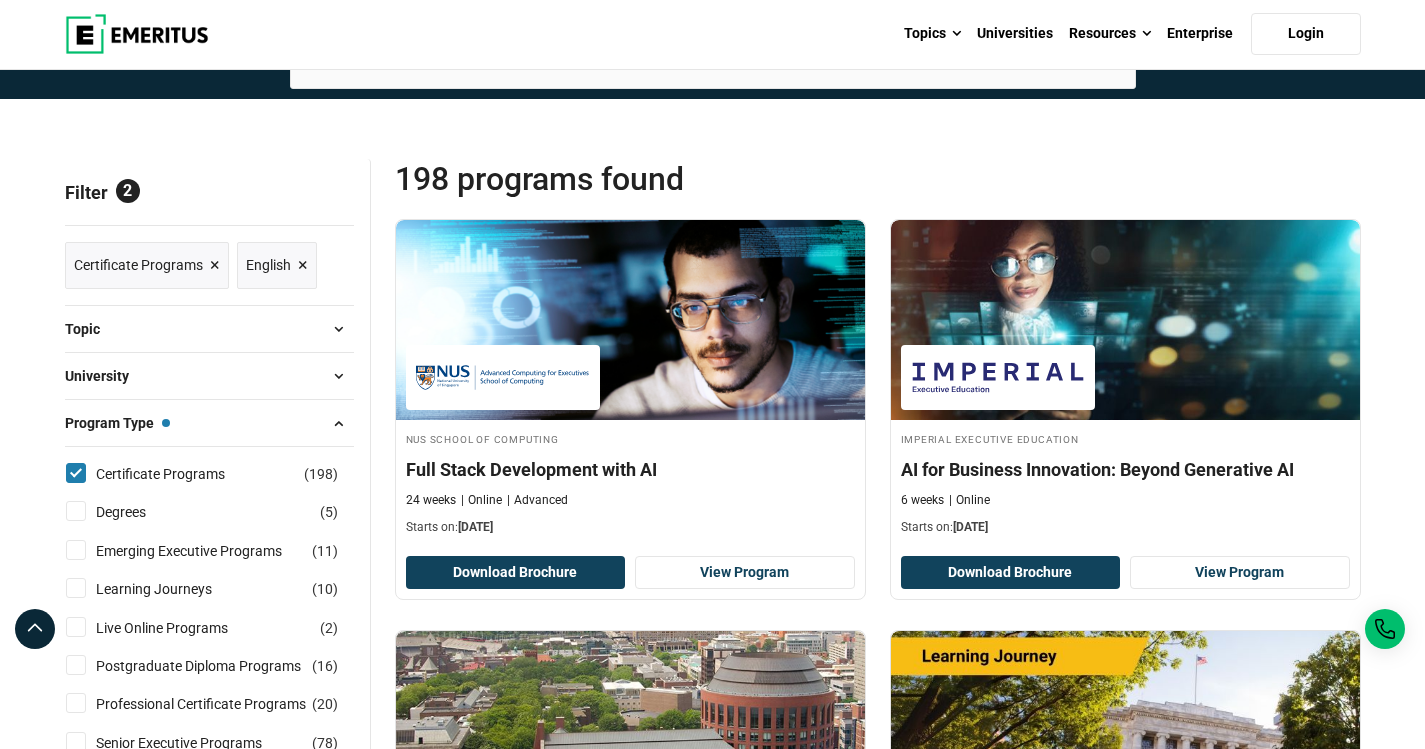 click on "University" at bounding box center (209, 376) 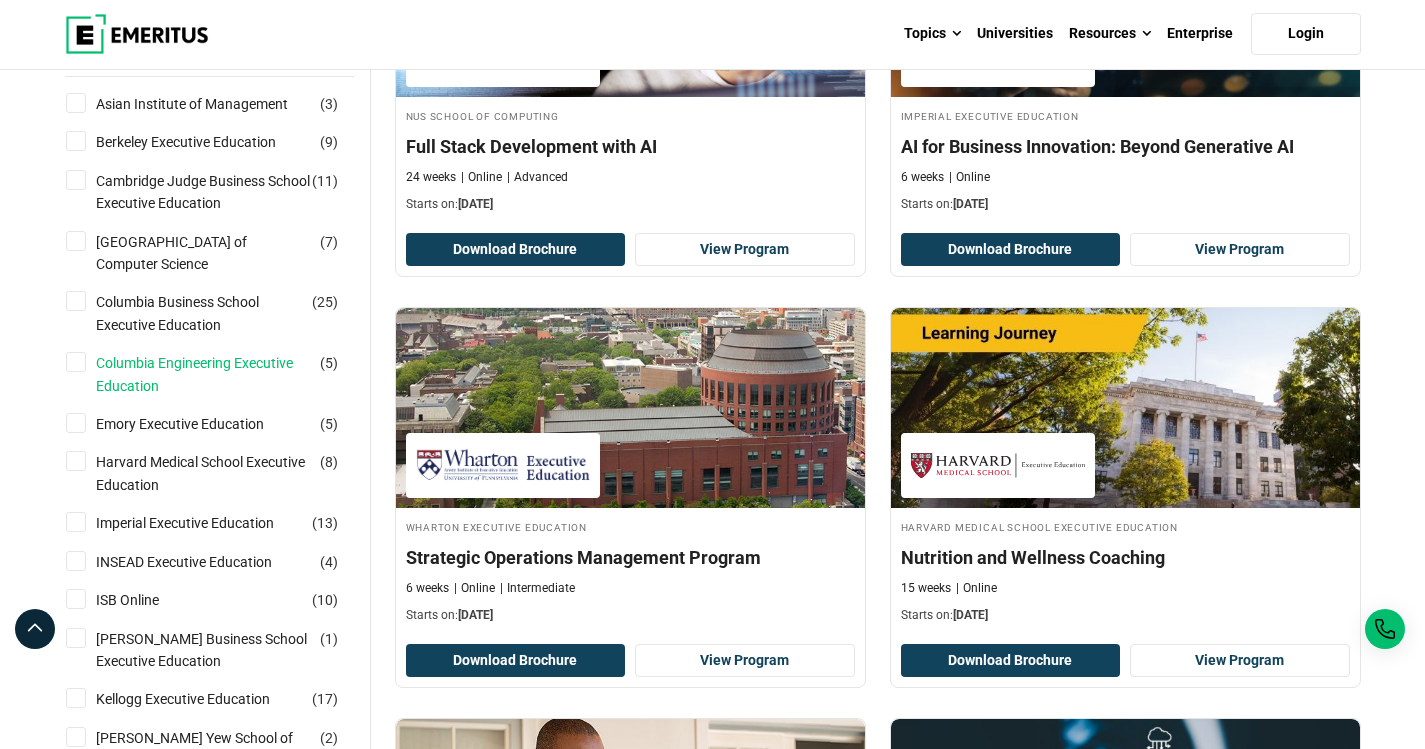 scroll, scrollTop: 435, scrollLeft: 0, axis: vertical 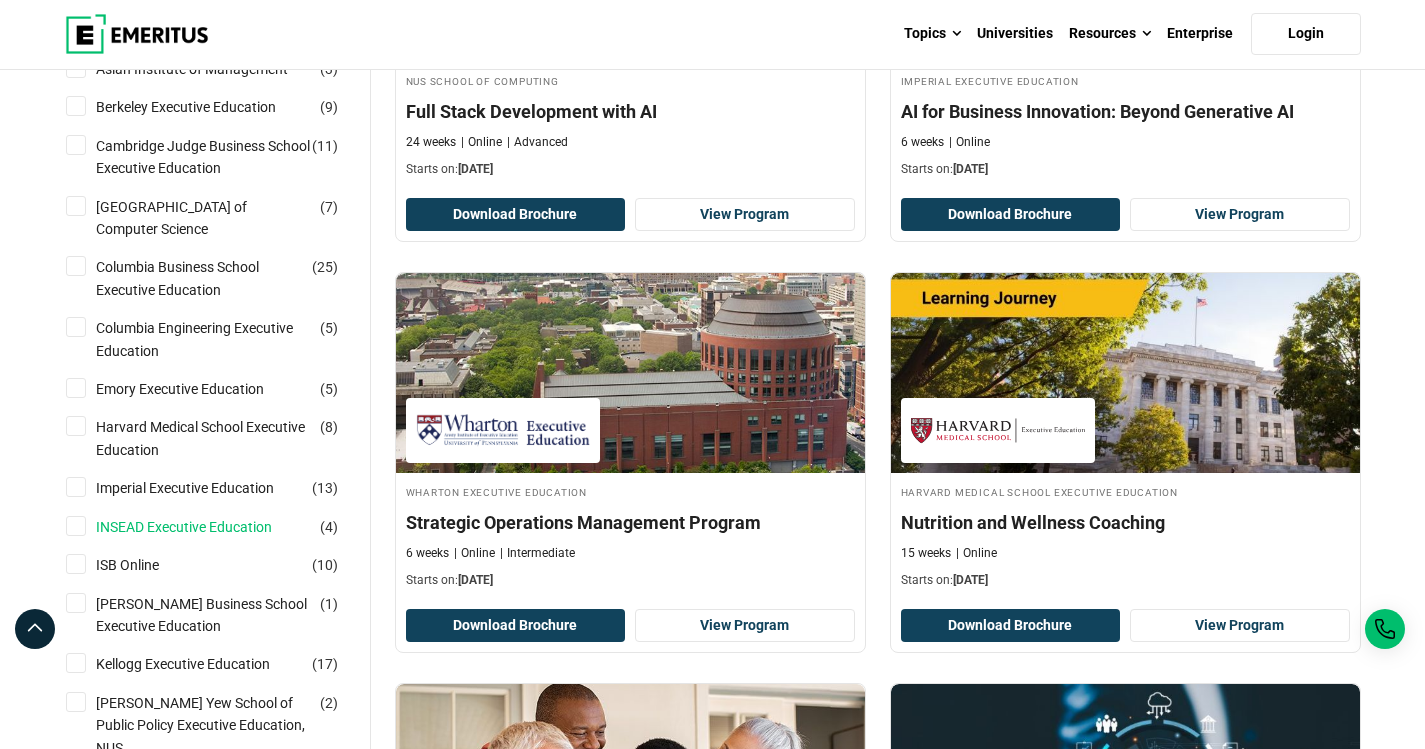 click on "INSEAD Executive Education" at bounding box center [204, 527] 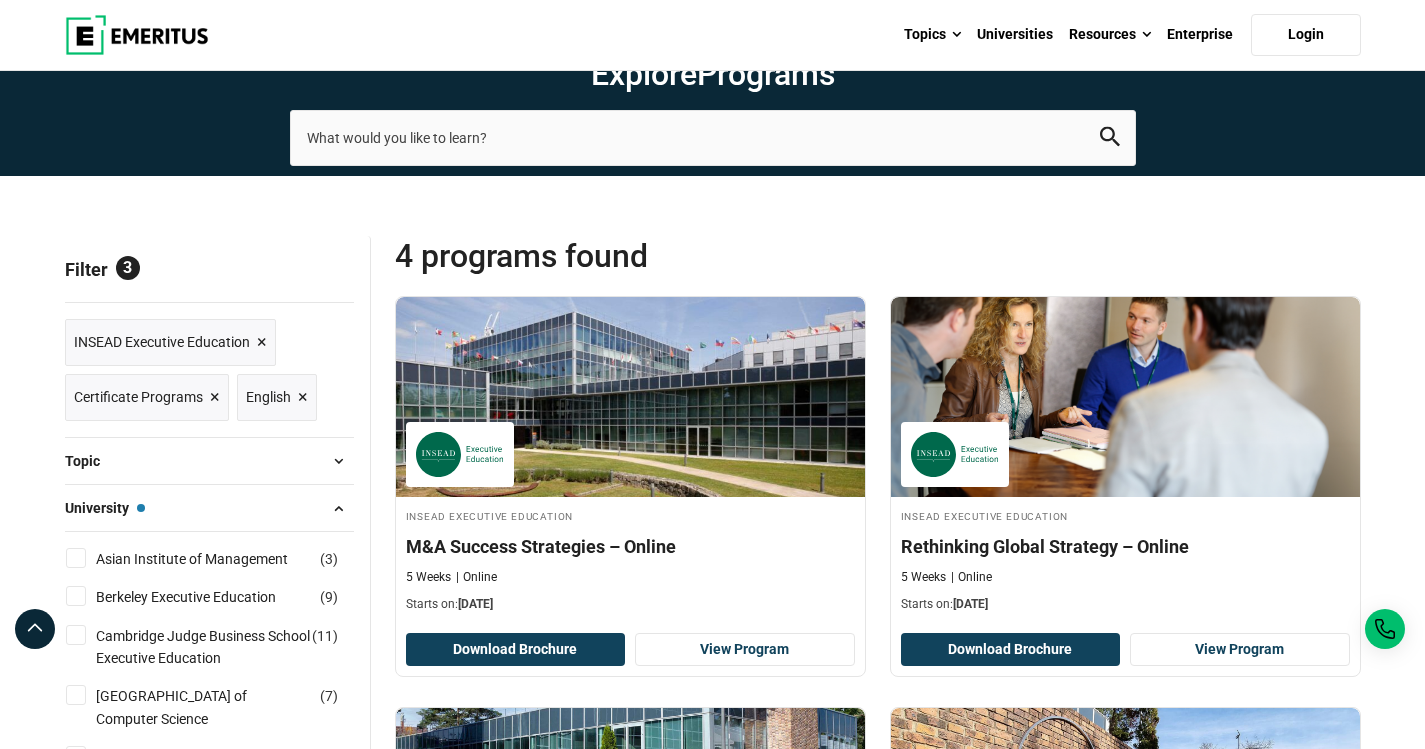 scroll, scrollTop: 35, scrollLeft: 0, axis: vertical 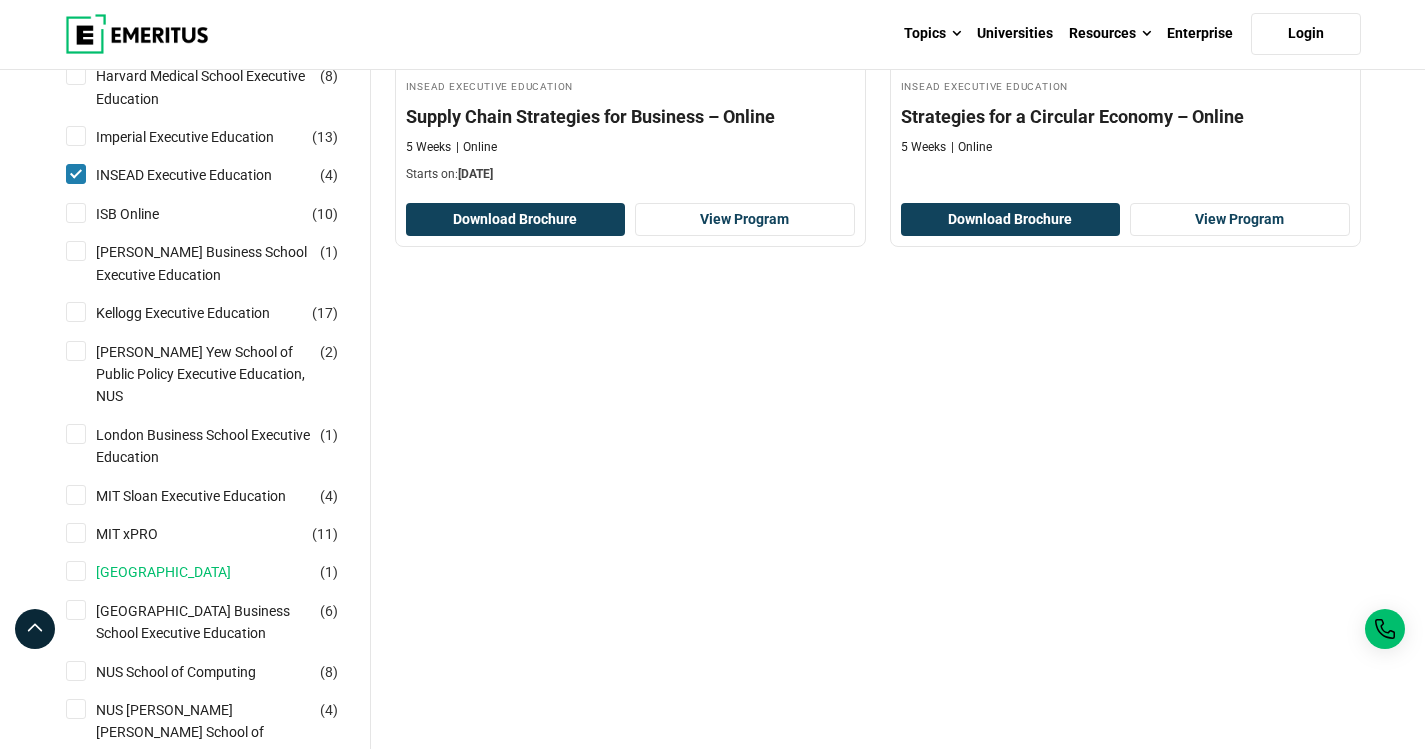 click on "[GEOGRAPHIC_DATA]" at bounding box center [183, 572] 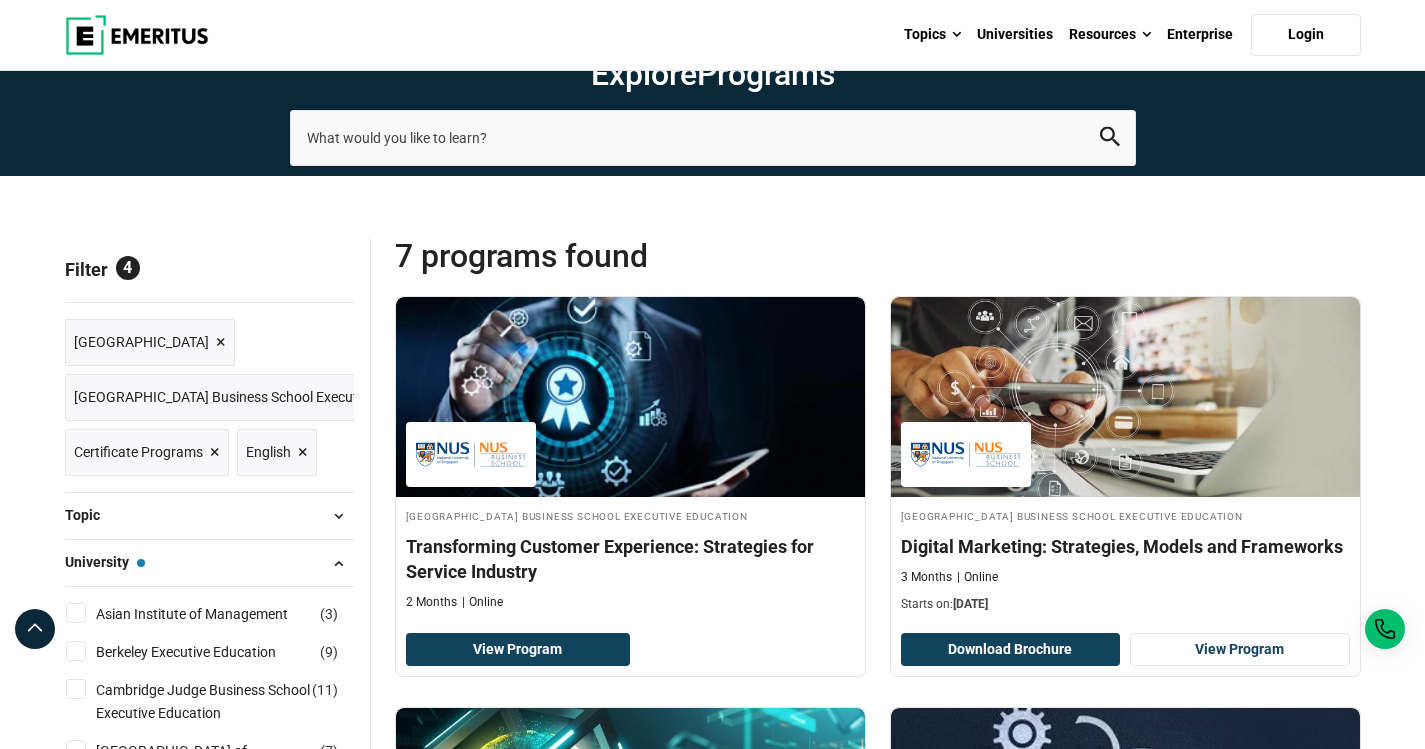 scroll, scrollTop: 0, scrollLeft: 0, axis: both 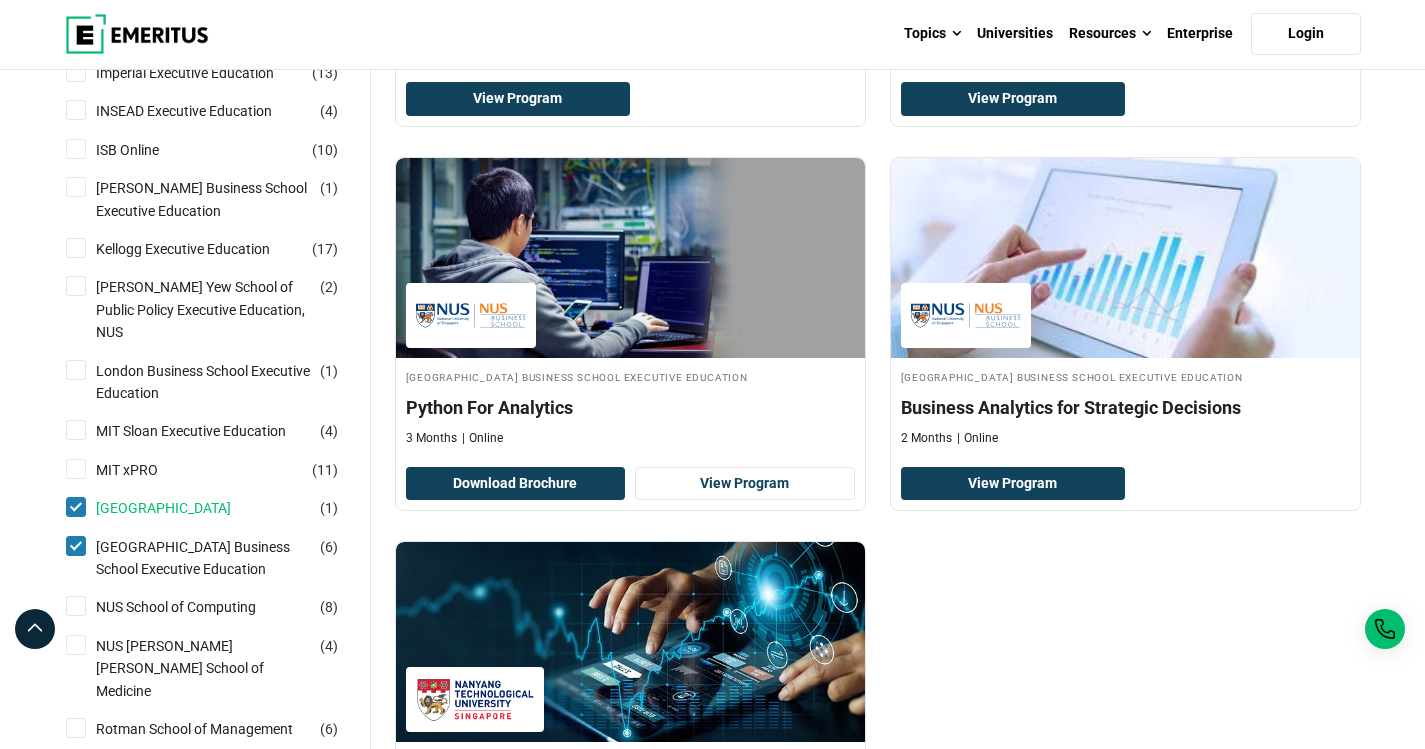 click on "[GEOGRAPHIC_DATA]" at bounding box center (183, 508) 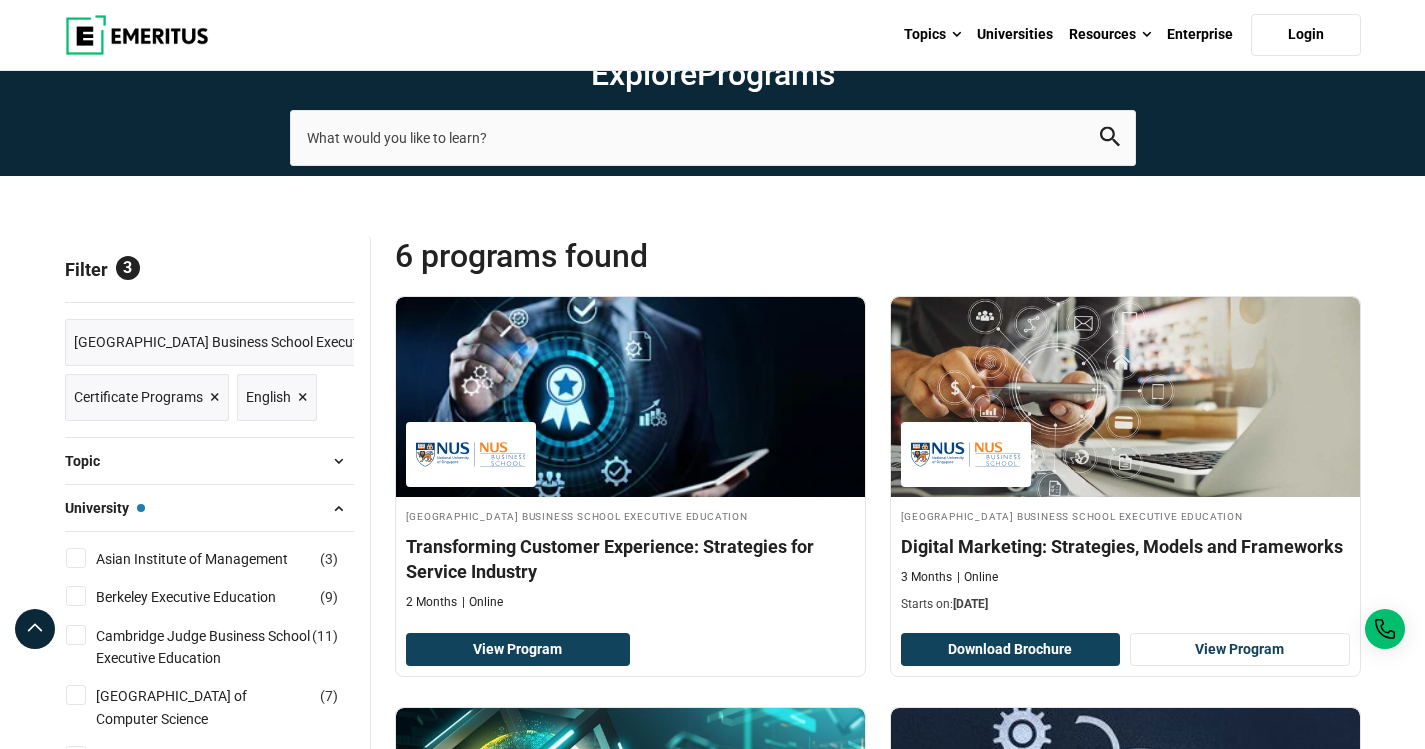 scroll, scrollTop: 0, scrollLeft: 0, axis: both 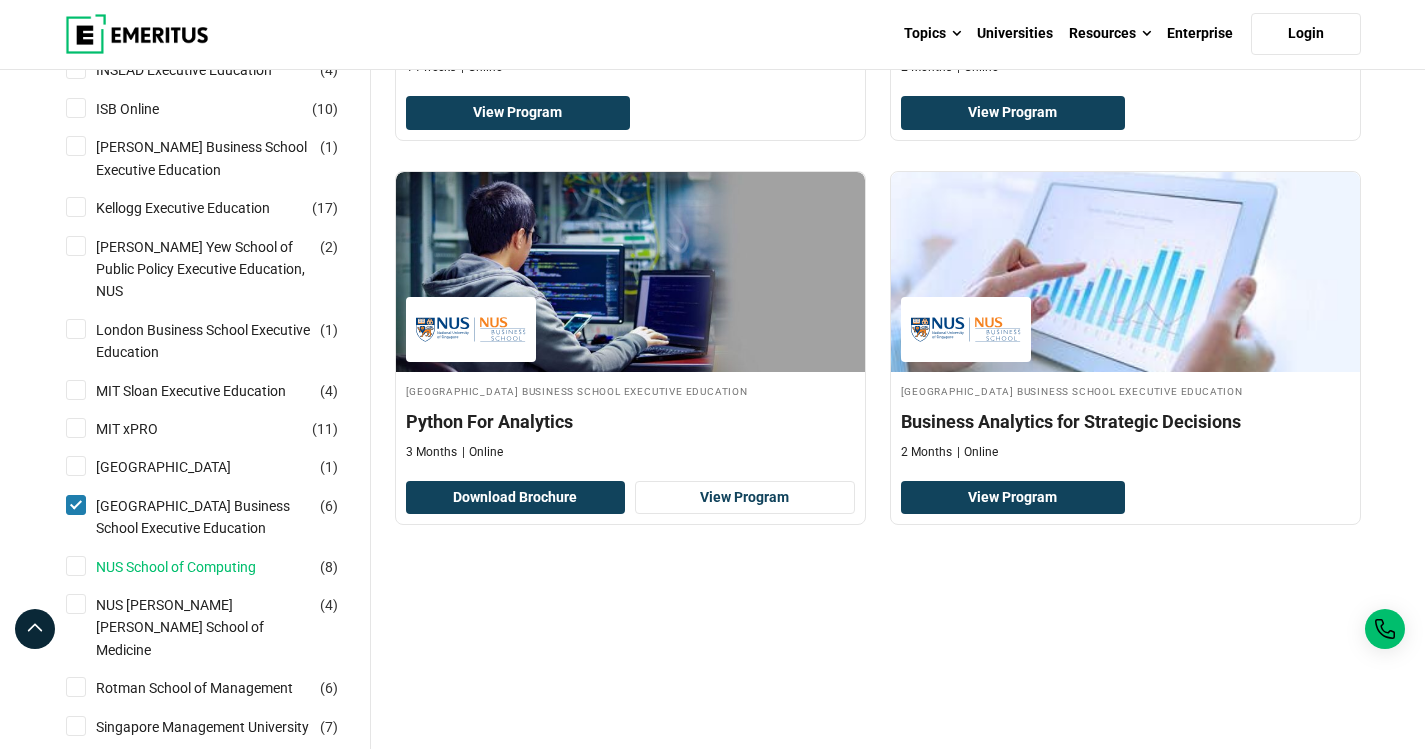 click on "NUS School of Computing" at bounding box center [196, 567] 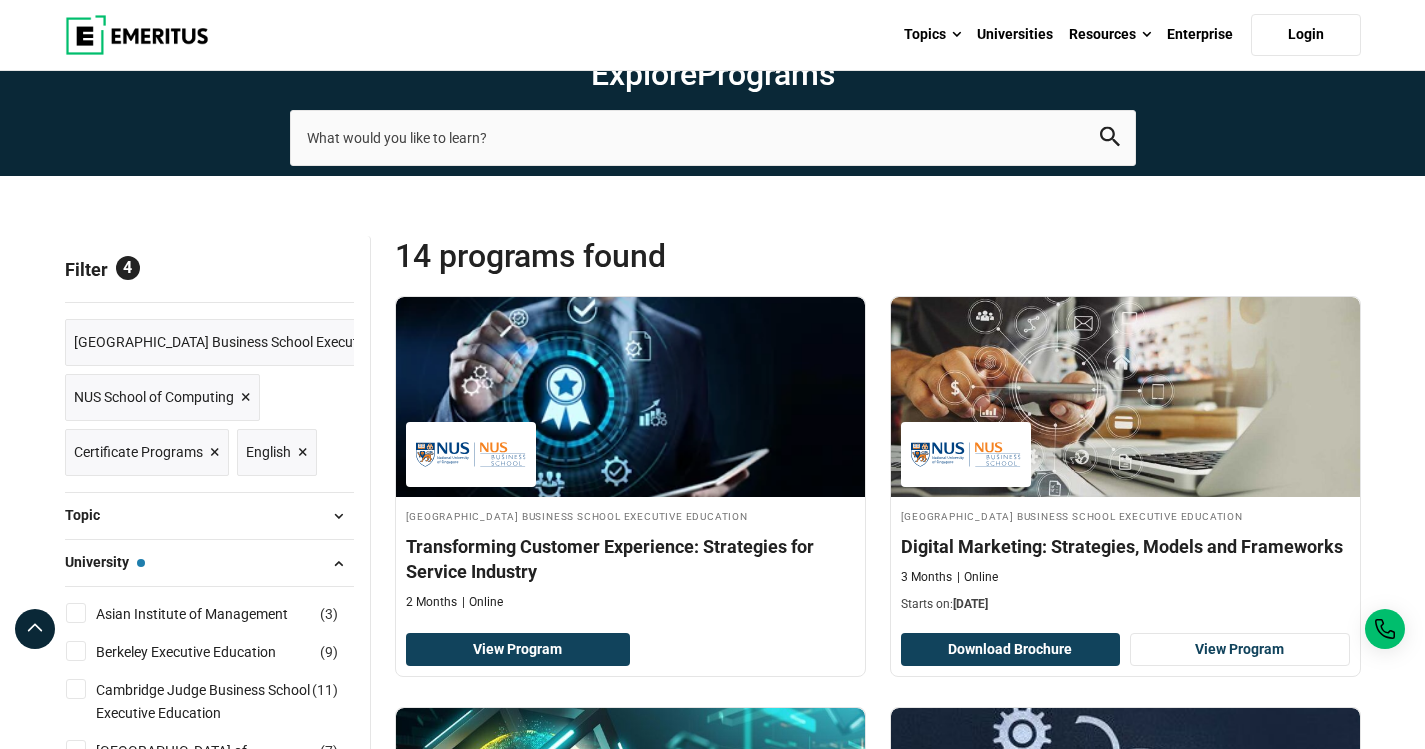 scroll, scrollTop: 0, scrollLeft: 0, axis: both 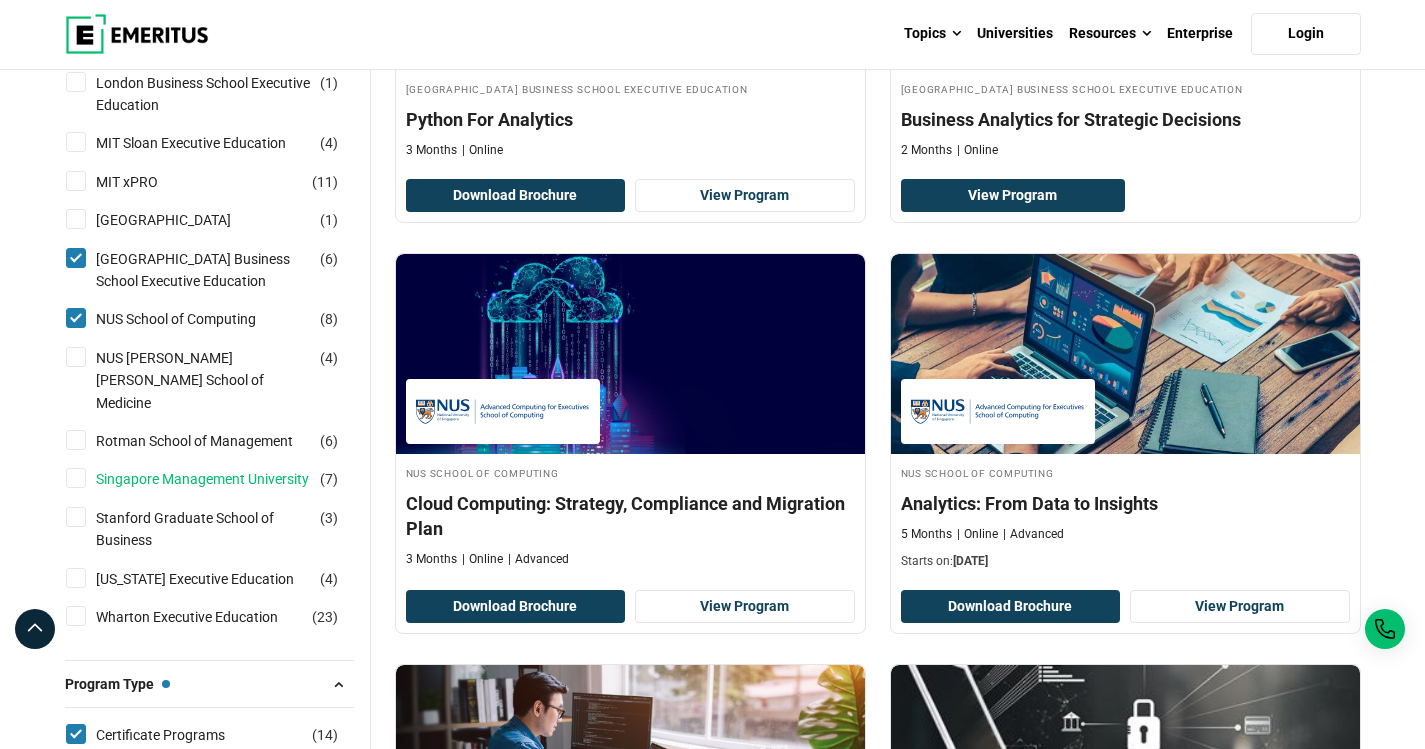 click on "Singapore Management University" at bounding box center [222, 479] 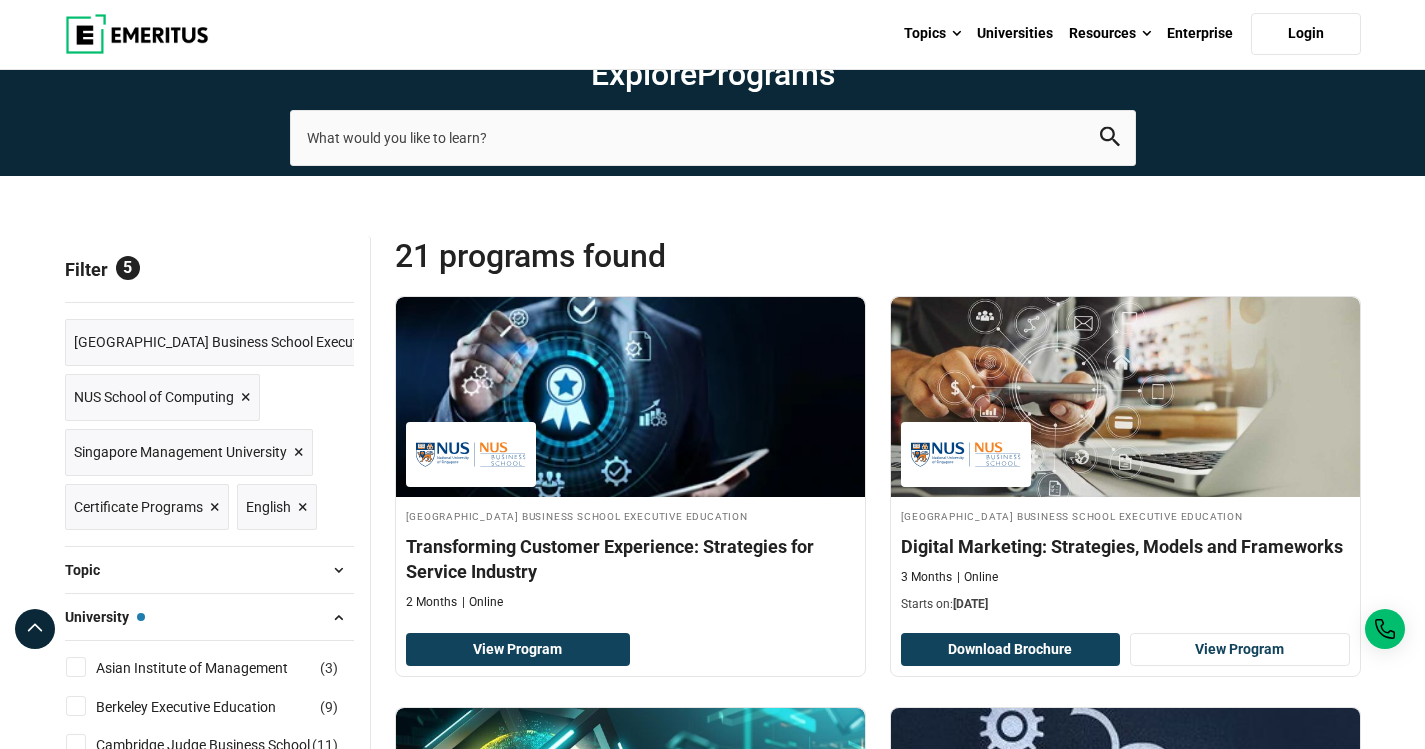 scroll, scrollTop: 425, scrollLeft: 0, axis: vertical 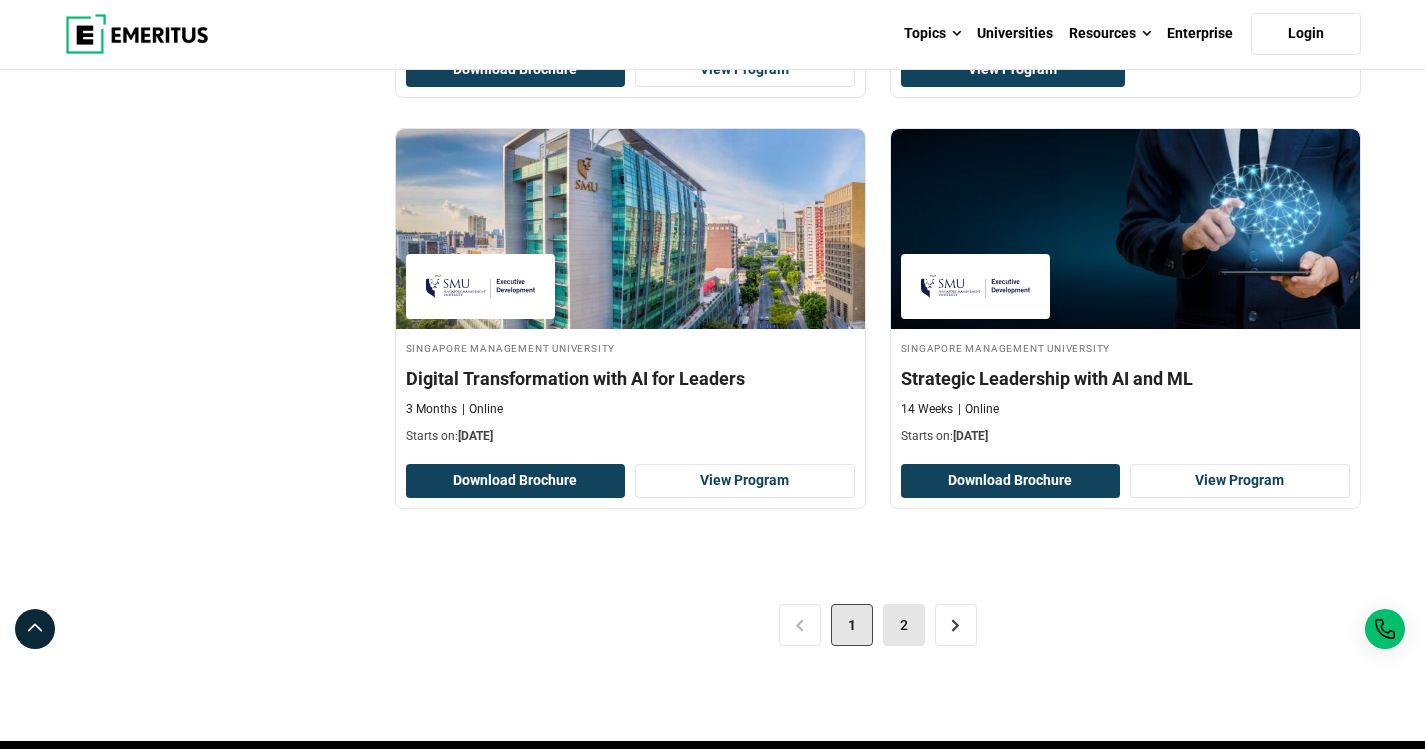 click on "2" at bounding box center (904, 625) 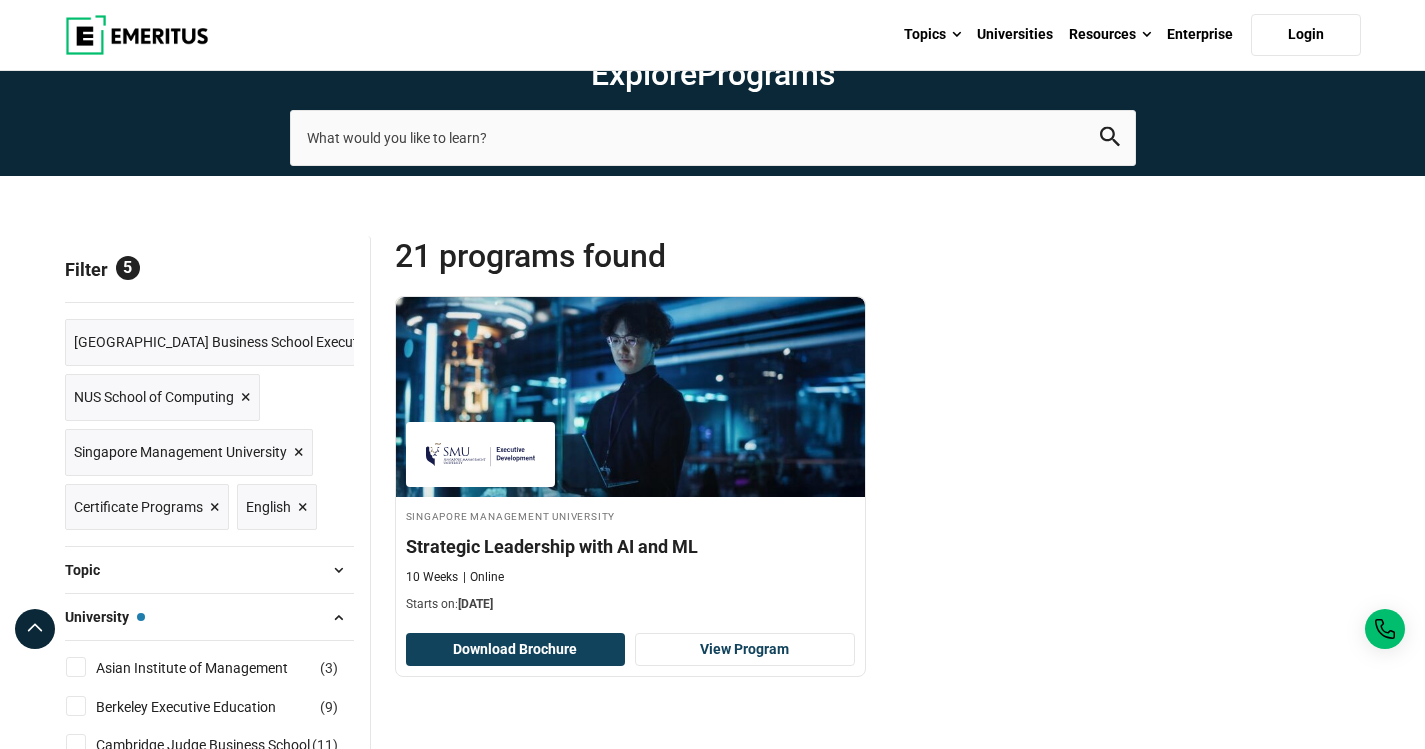scroll, scrollTop: 0, scrollLeft: 0, axis: both 